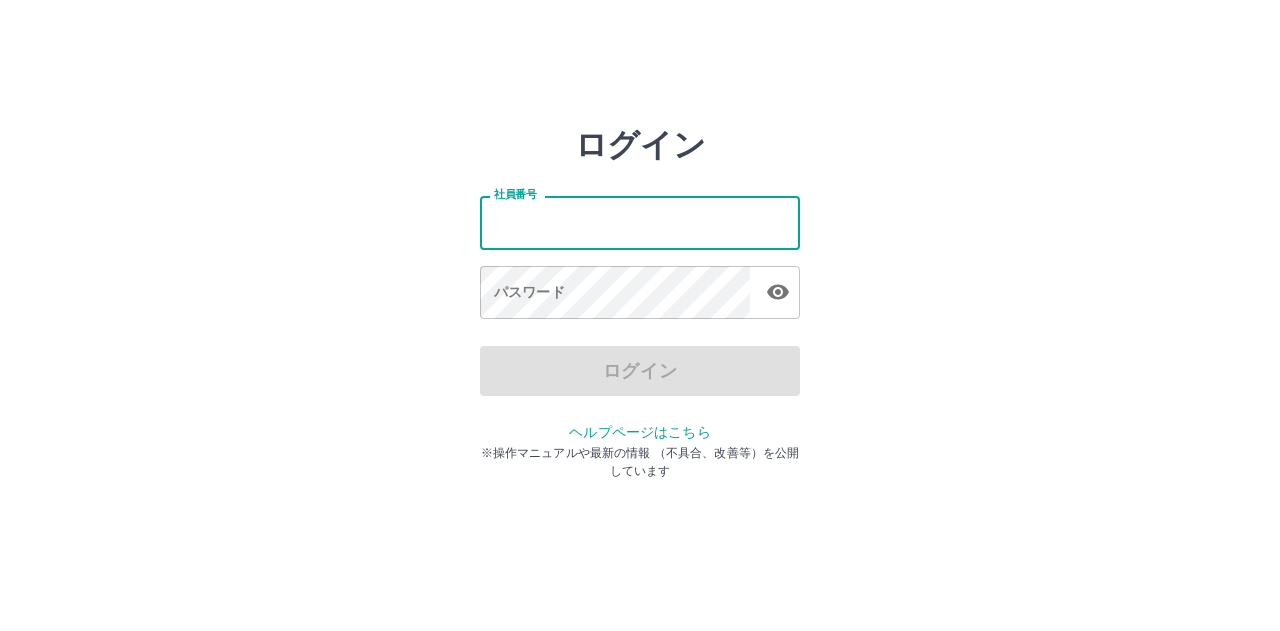 scroll, scrollTop: 0, scrollLeft: 0, axis: both 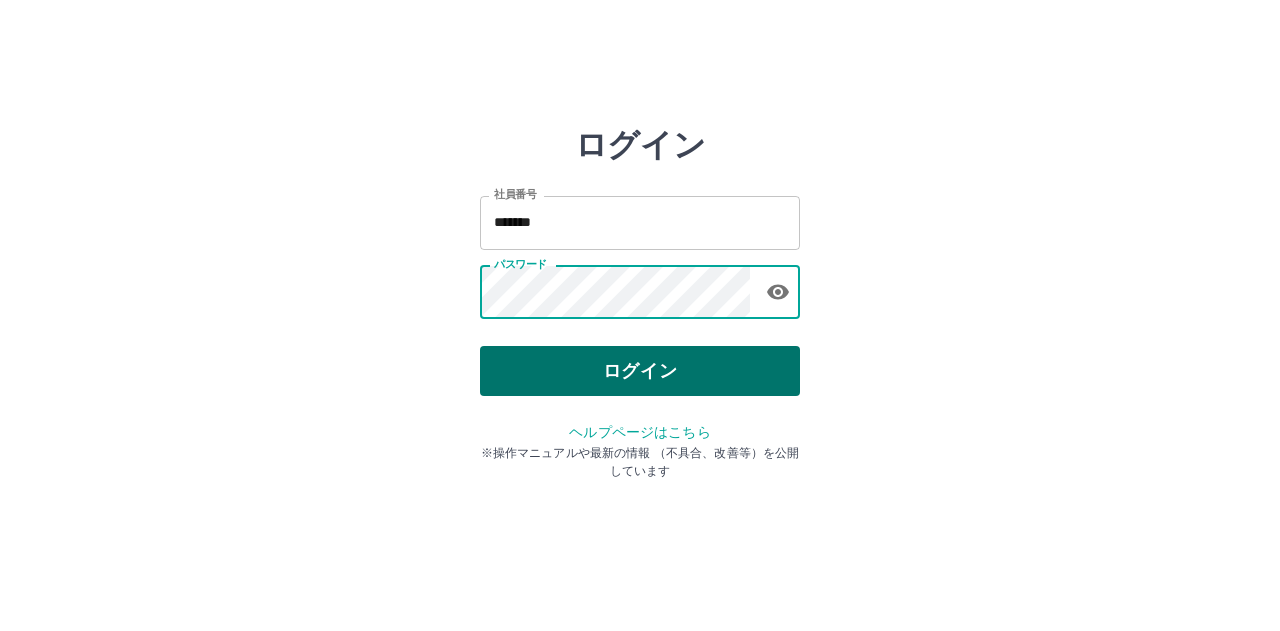 click on "ログイン" at bounding box center (640, 371) 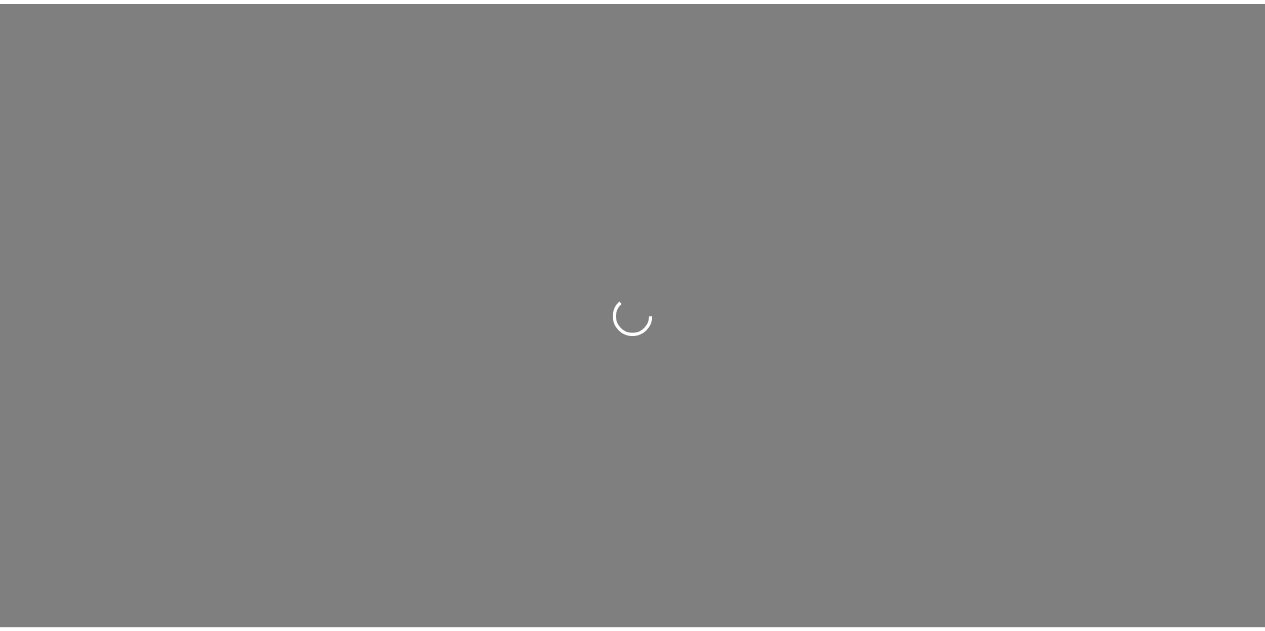 scroll, scrollTop: 0, scrollLeft: 0, axis: both 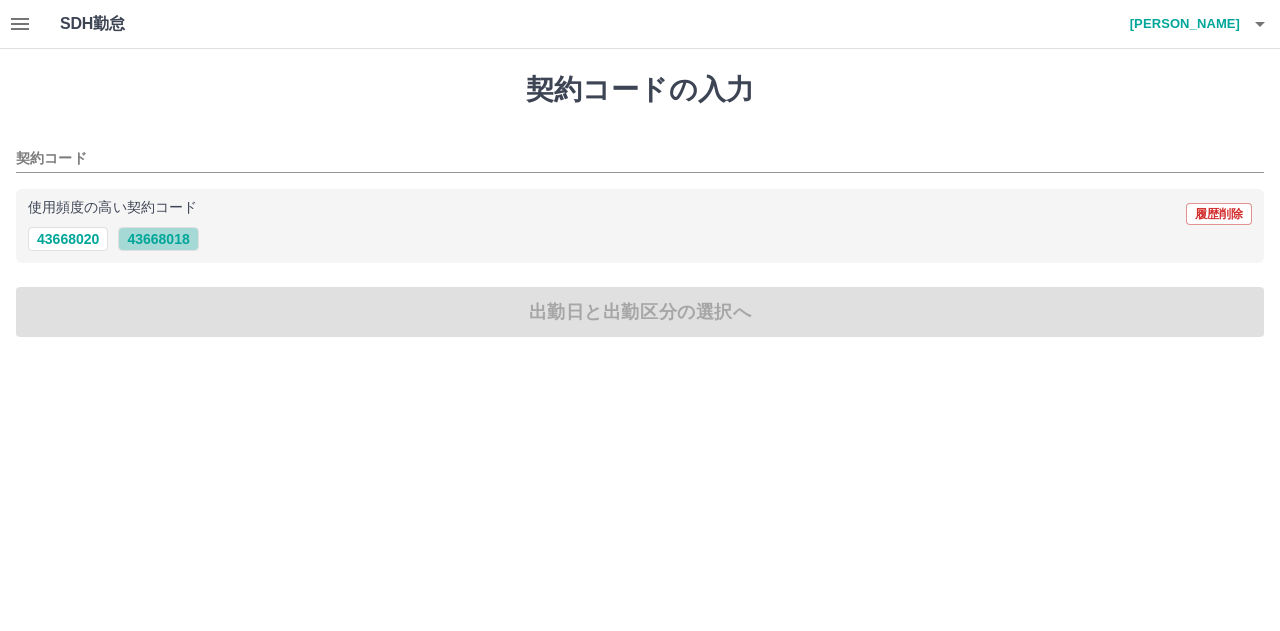 click on "43668018" at bounding box center (158, 239) 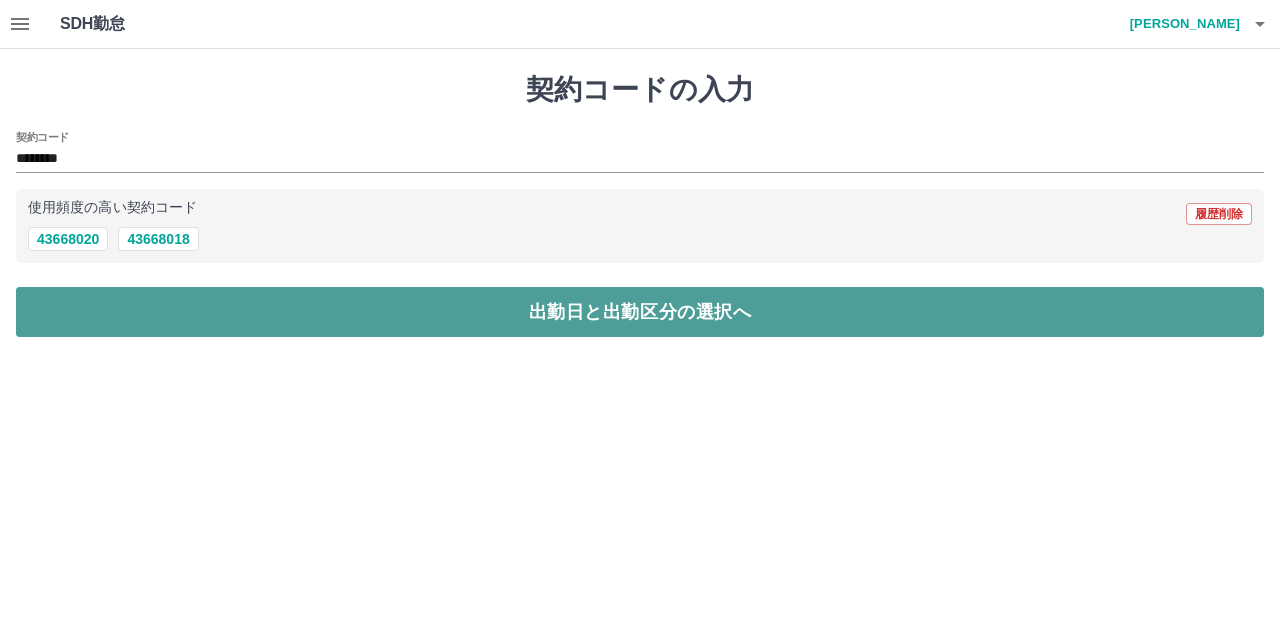 click on "出勤日と出勤区分の選択へ" at bounding box center (640, 312) 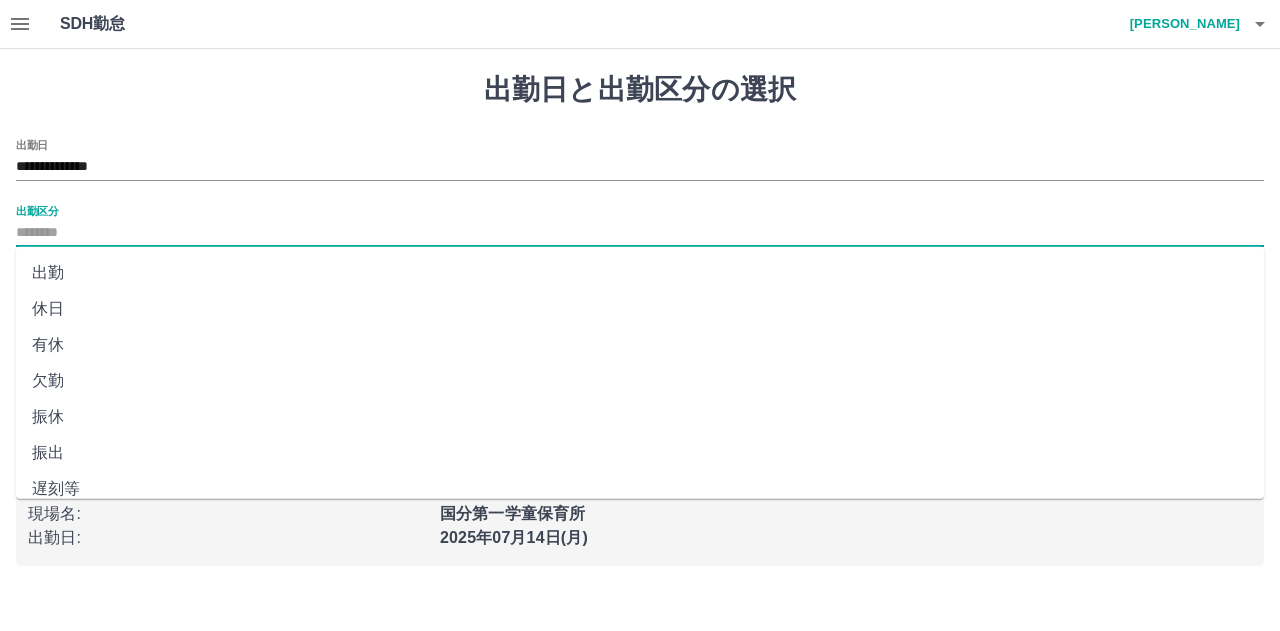 click on "出勤区分" at bounding box center (640, 233) 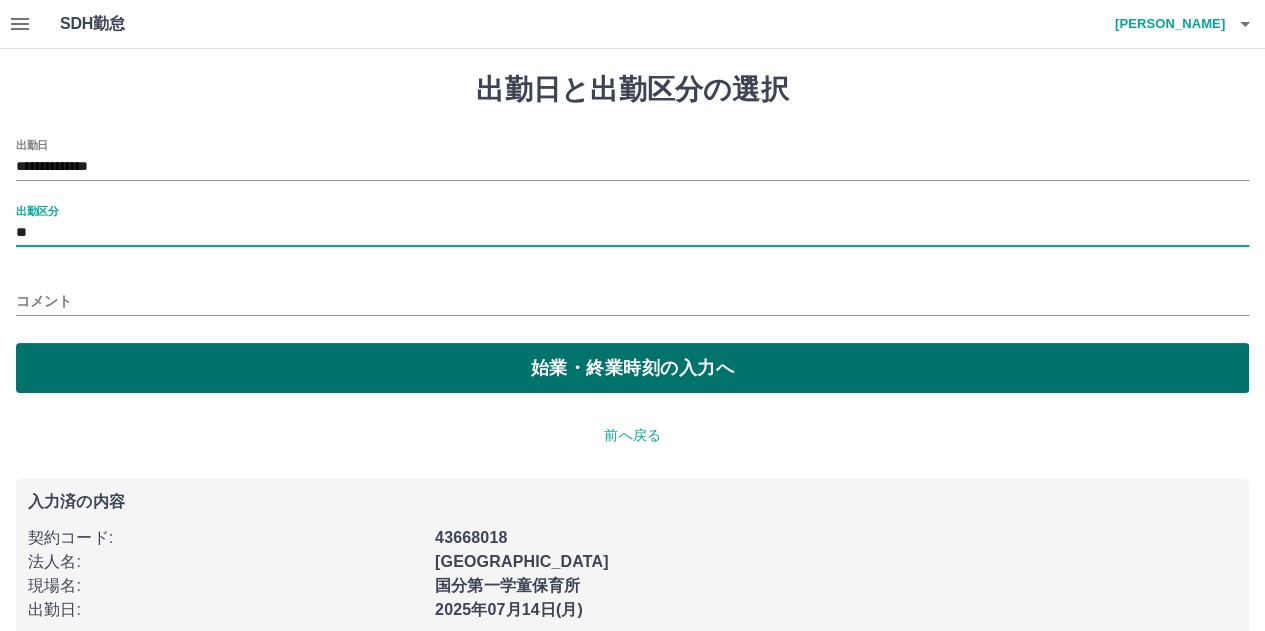 click on "始業・終業時刻の入力へ" at bounding box center [632, 368] 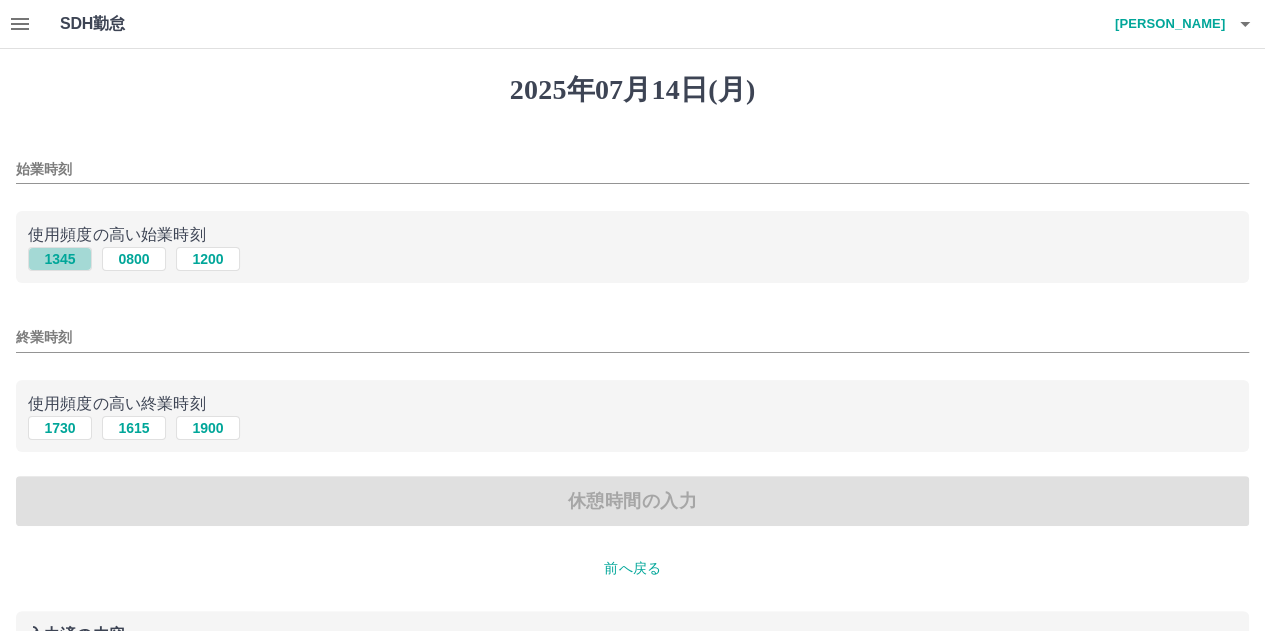 click on "1345" at bounding box center (60, 259) 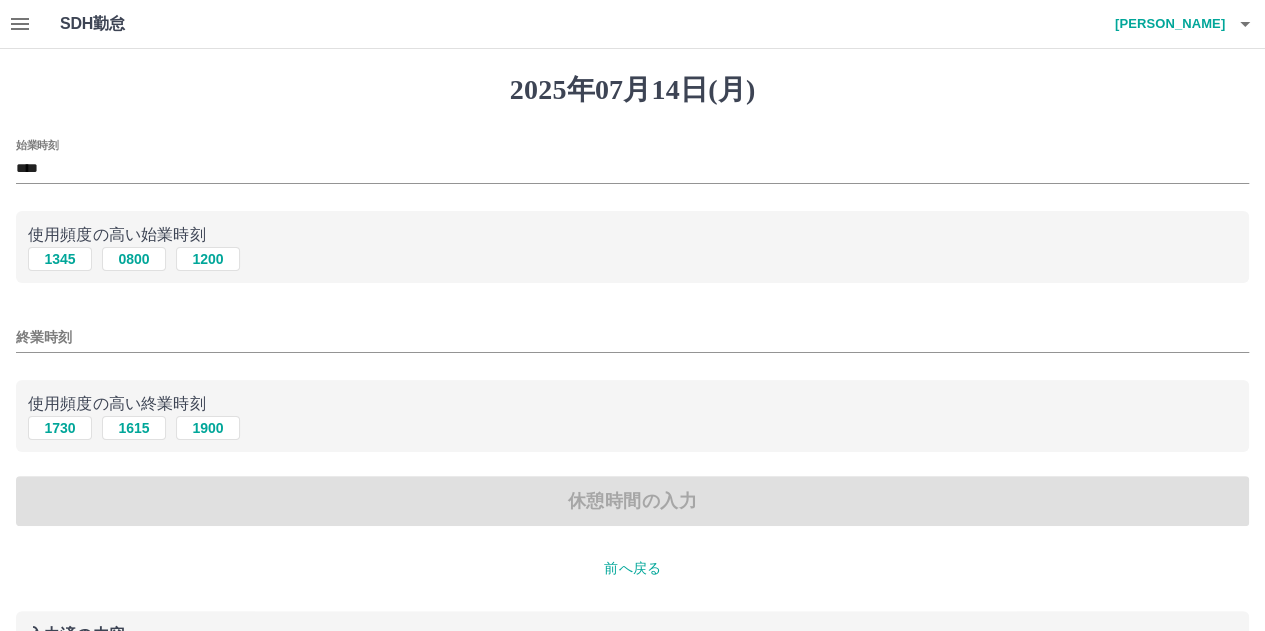 click on "終業時刻" at bounding box center (632, 337) 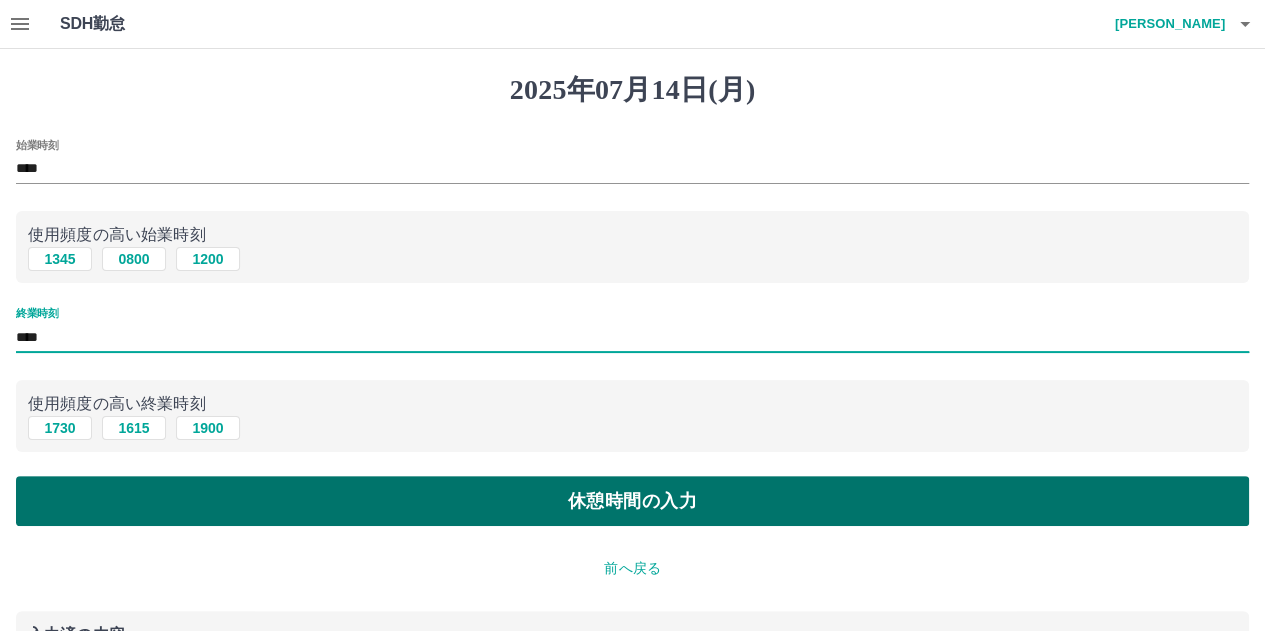 type on "****" 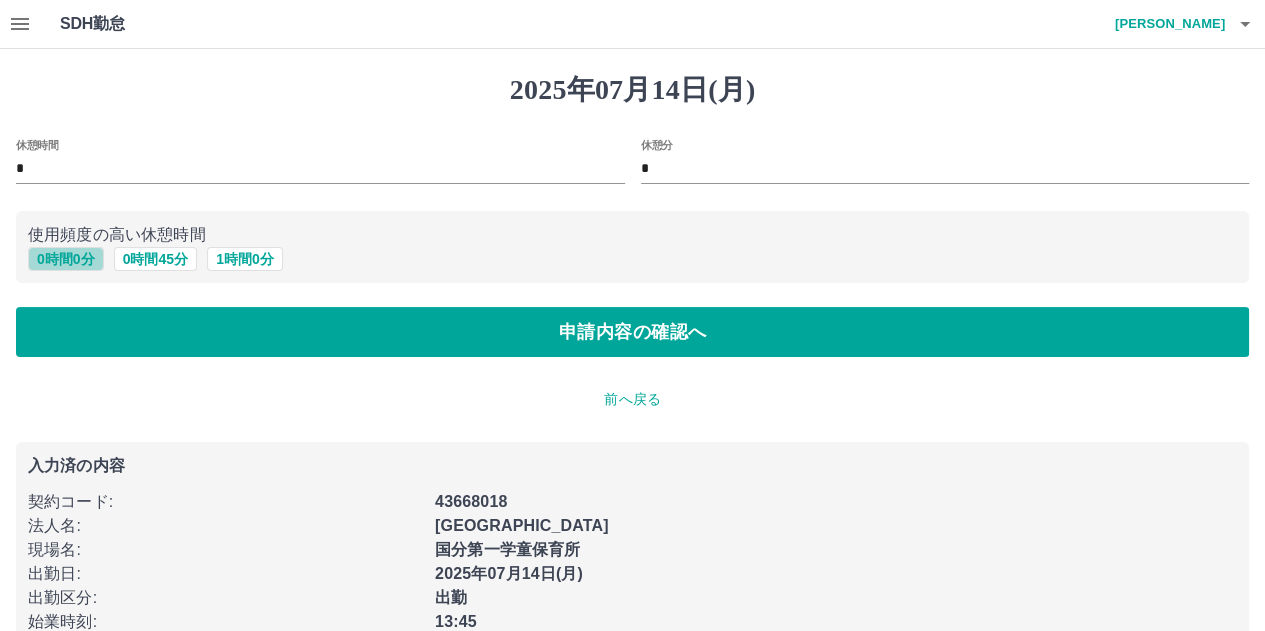 click on "0 時間 0 分" at bounding box center (66, 259) 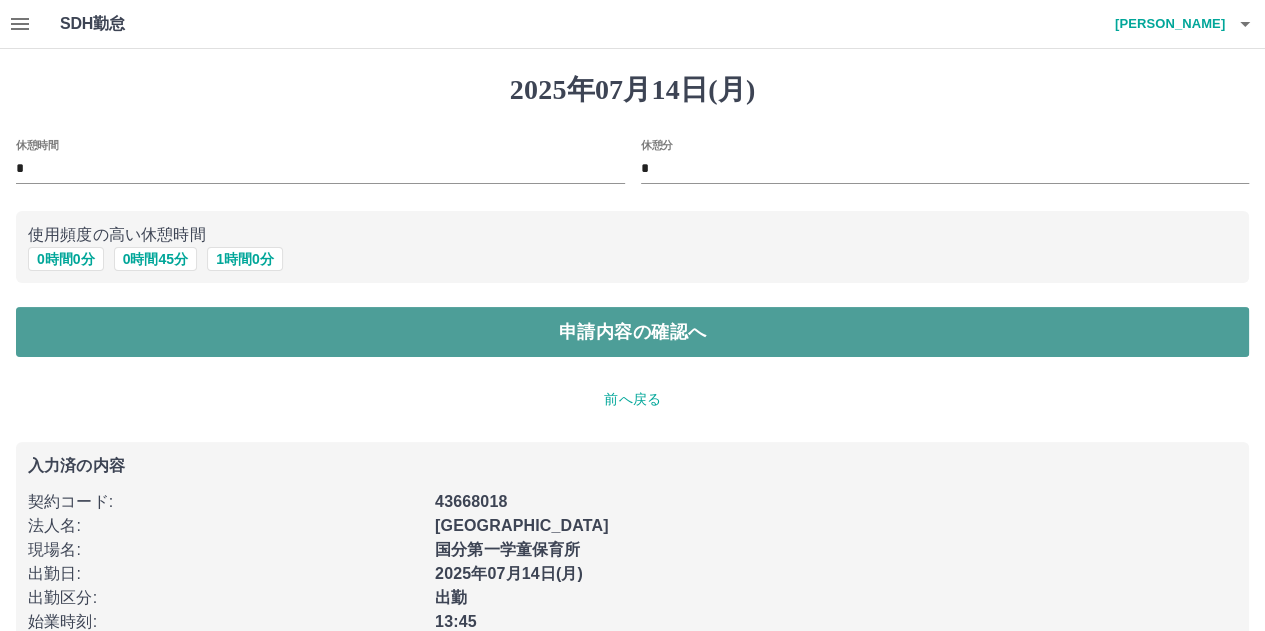 click on "申請内容の確認へ" at bounding box center (632, 332) 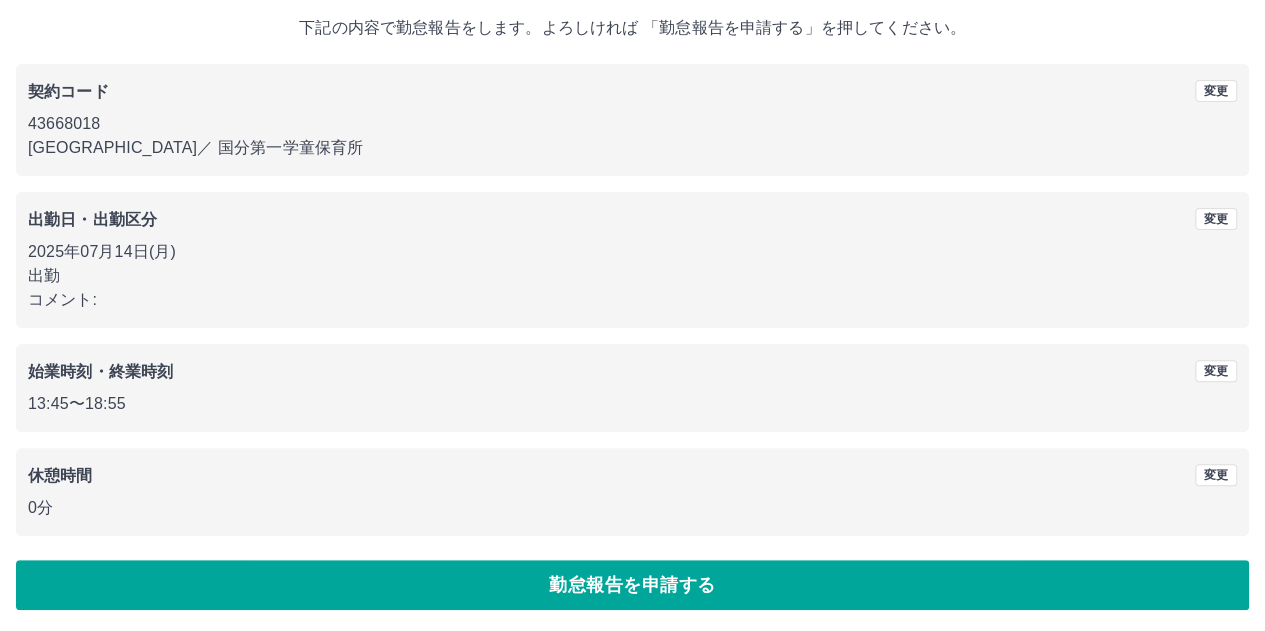 scroll, scrollTop: 116, scrollLeft: 0, axis: vertical 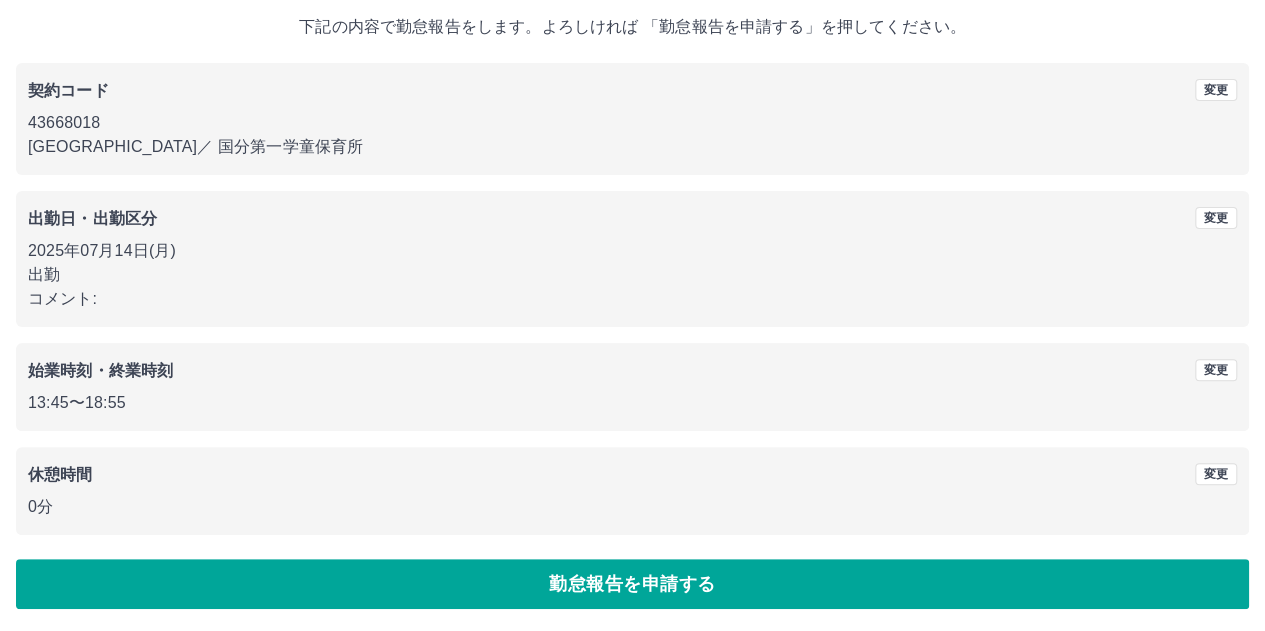 click on "勤怠報告を申請する" at bounding box center (632, 584) 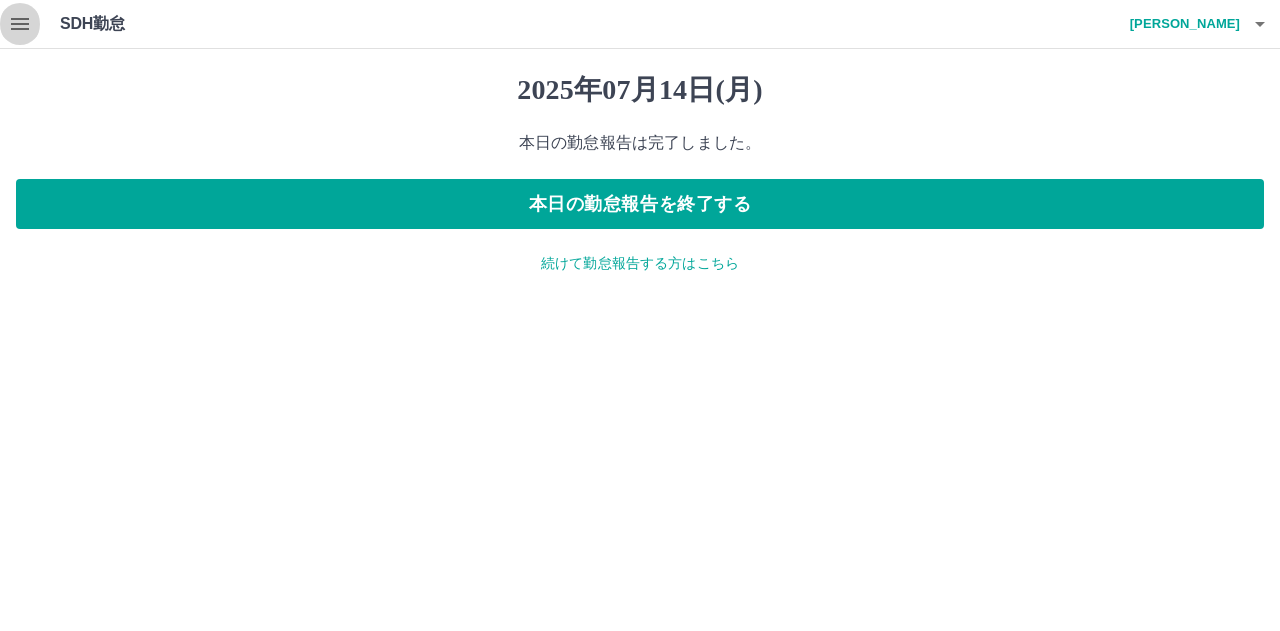click 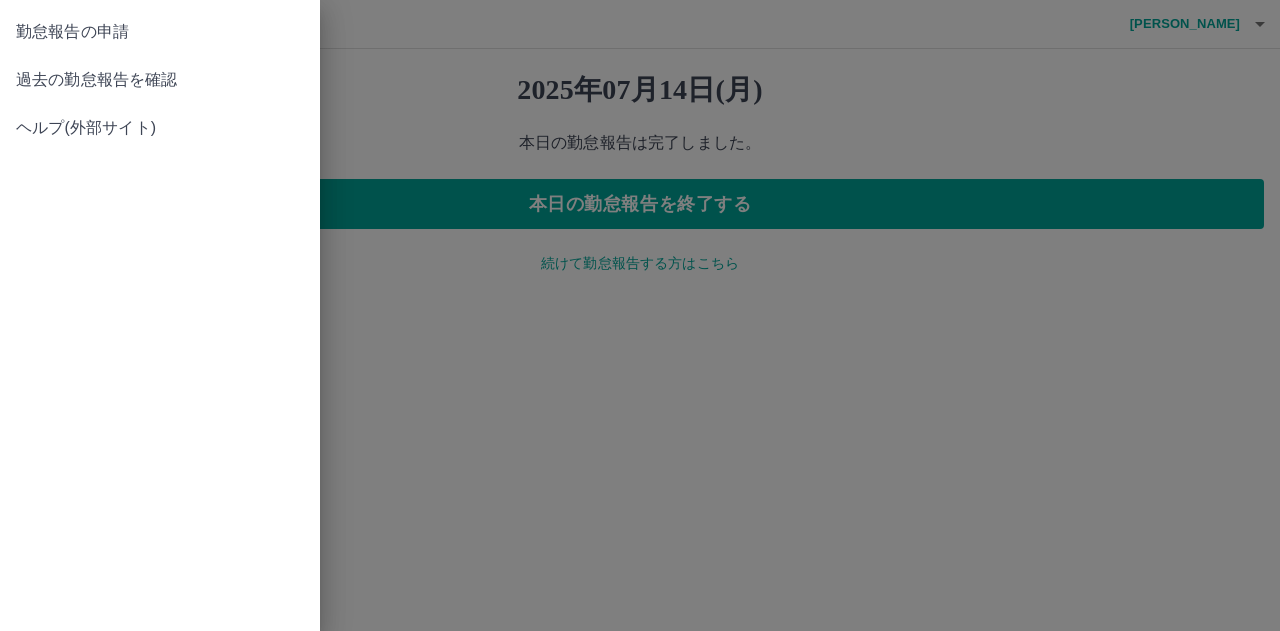 click on "過去の勤怠報告を確認" at bounding box center [160, 80] 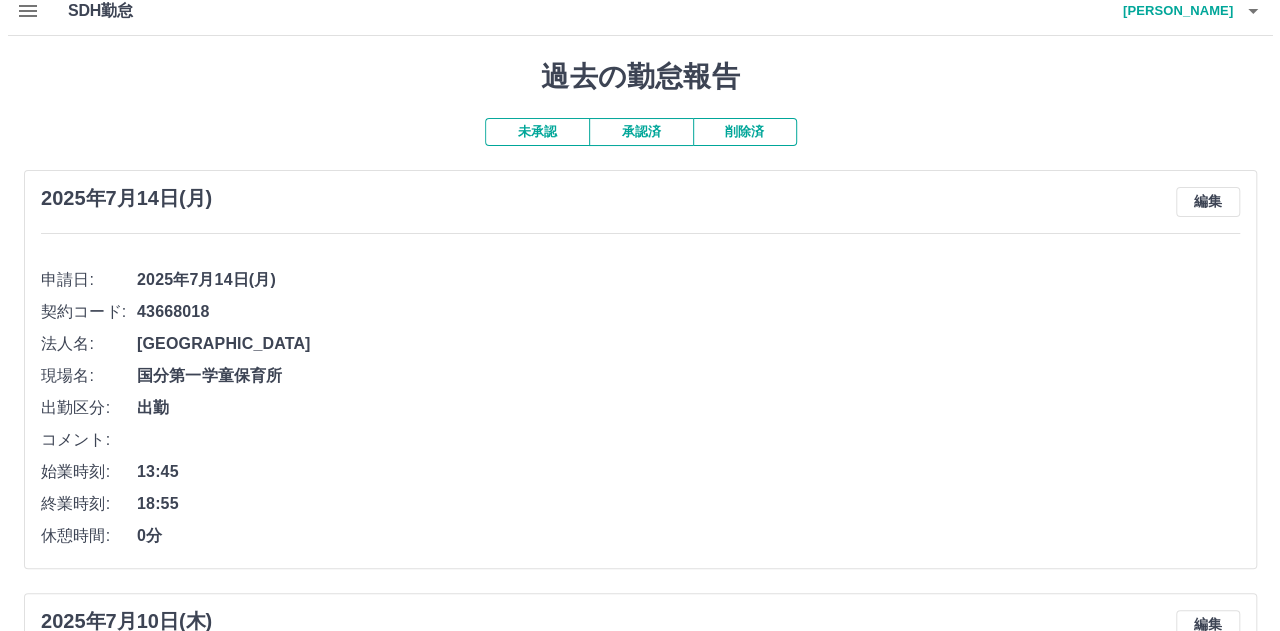 scroll, scrollTop: 0, scrollLeft: 0, axis: both 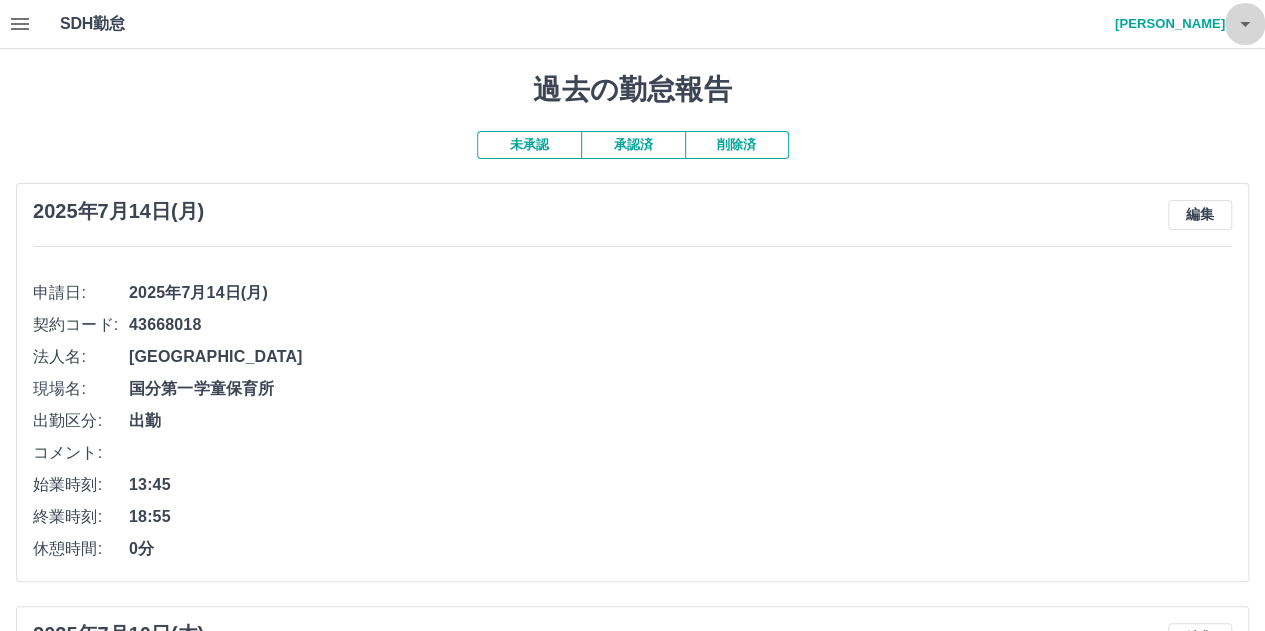 click 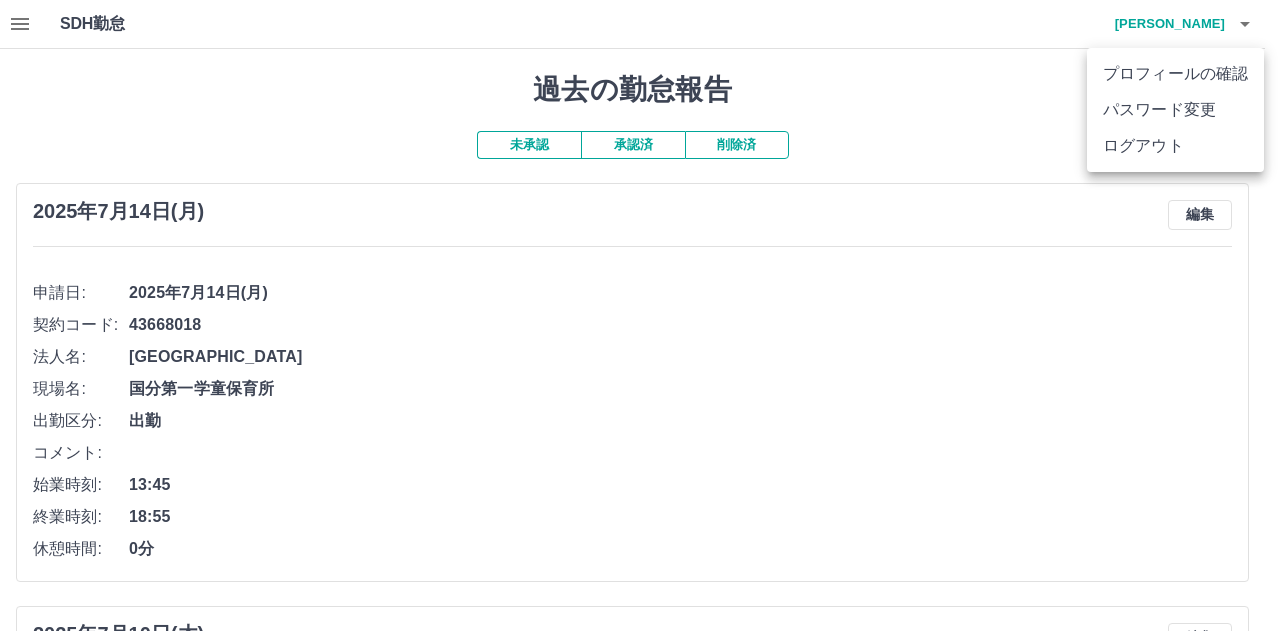 click on "ログアウト" at bounding box center (1175, 146) 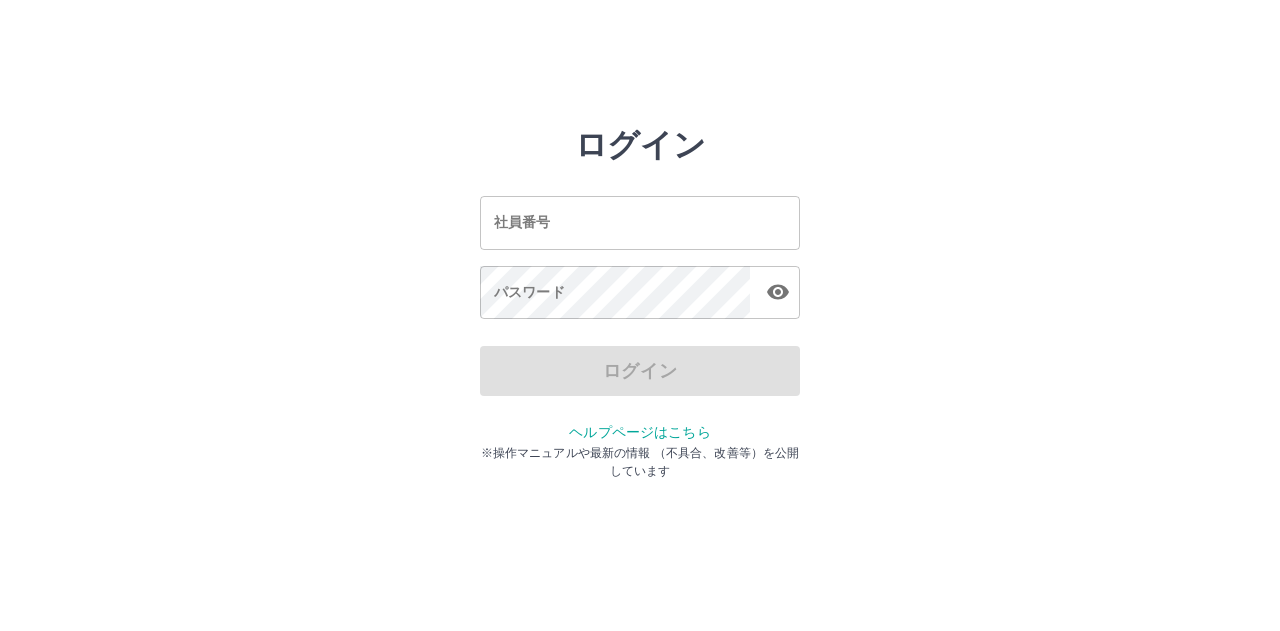 scroll, scrollTop: 0, scrollLeft: 0, axis: both 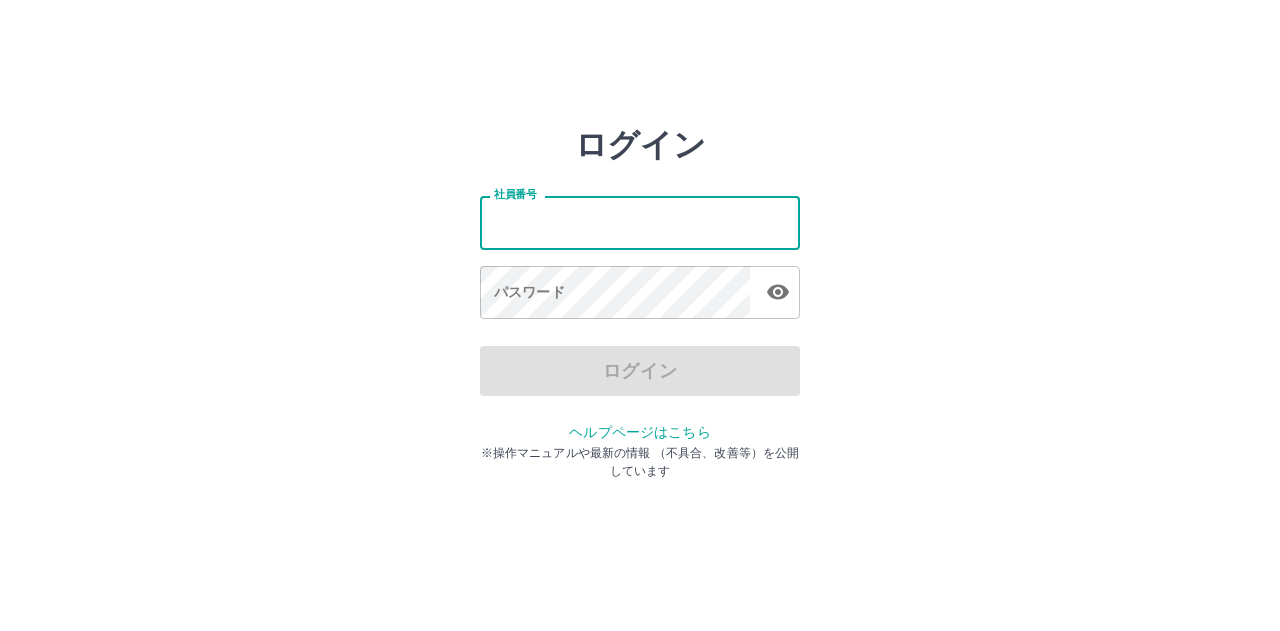 click on "社員番号" at bounding box center (640, 222) 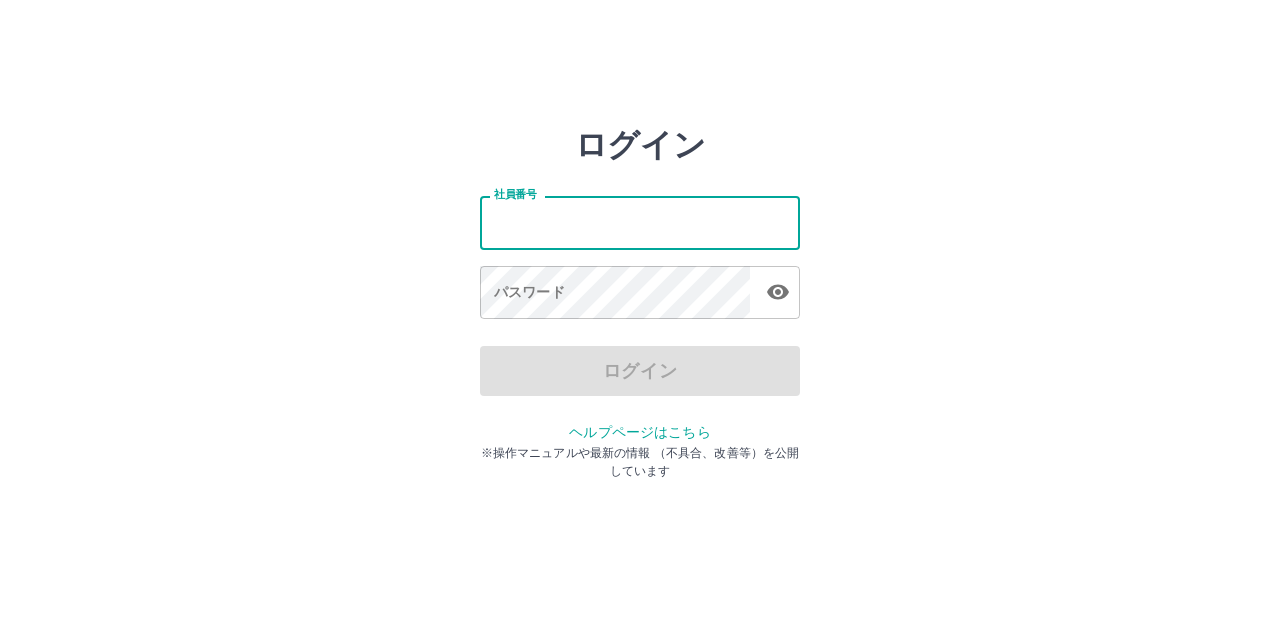 type on "*******" 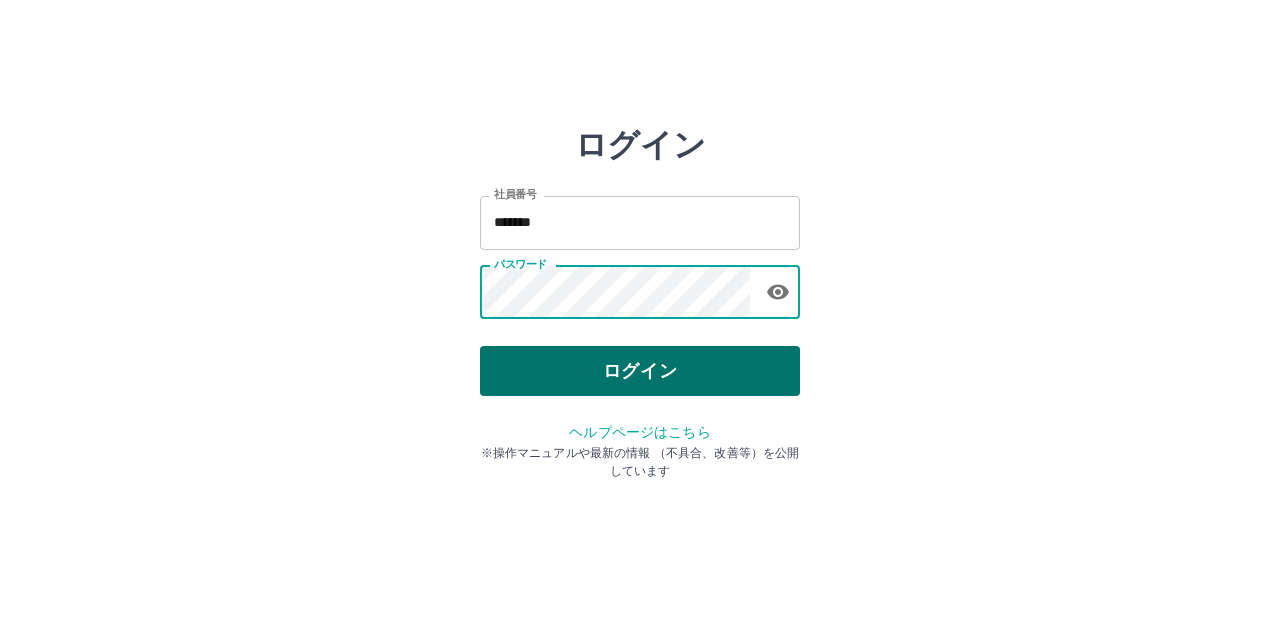 click on "ログイン" at bounding box center (640, 371) 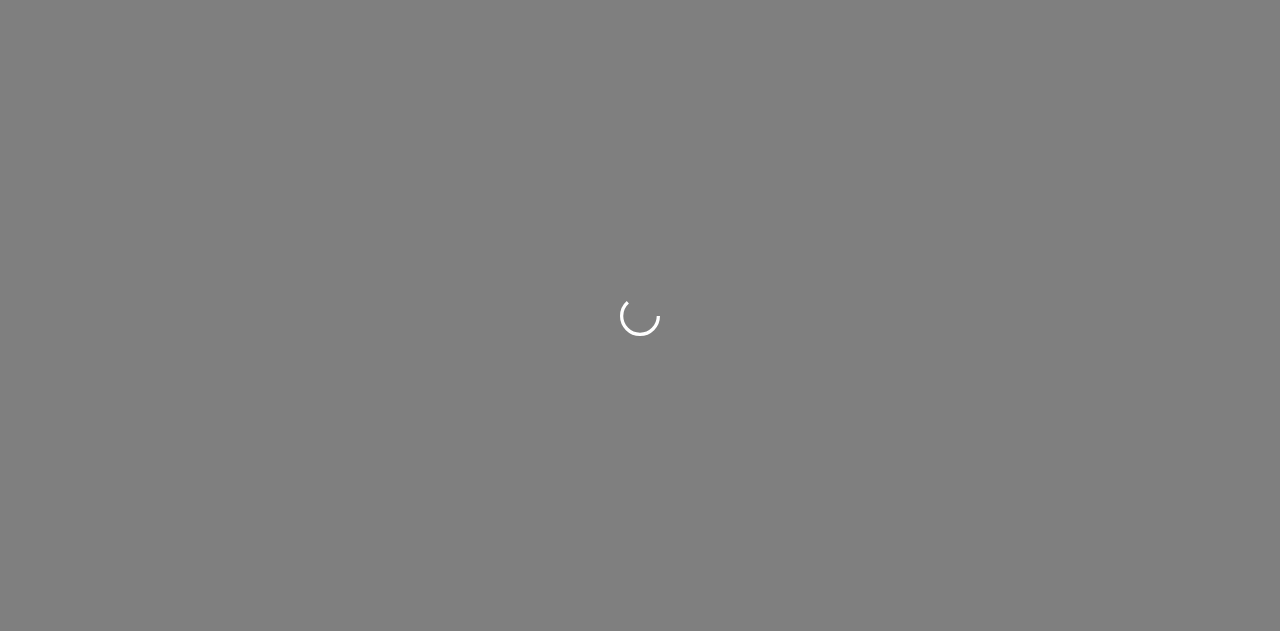 scroll, scrollTop: 0, scrollLeft: 0, axis: both 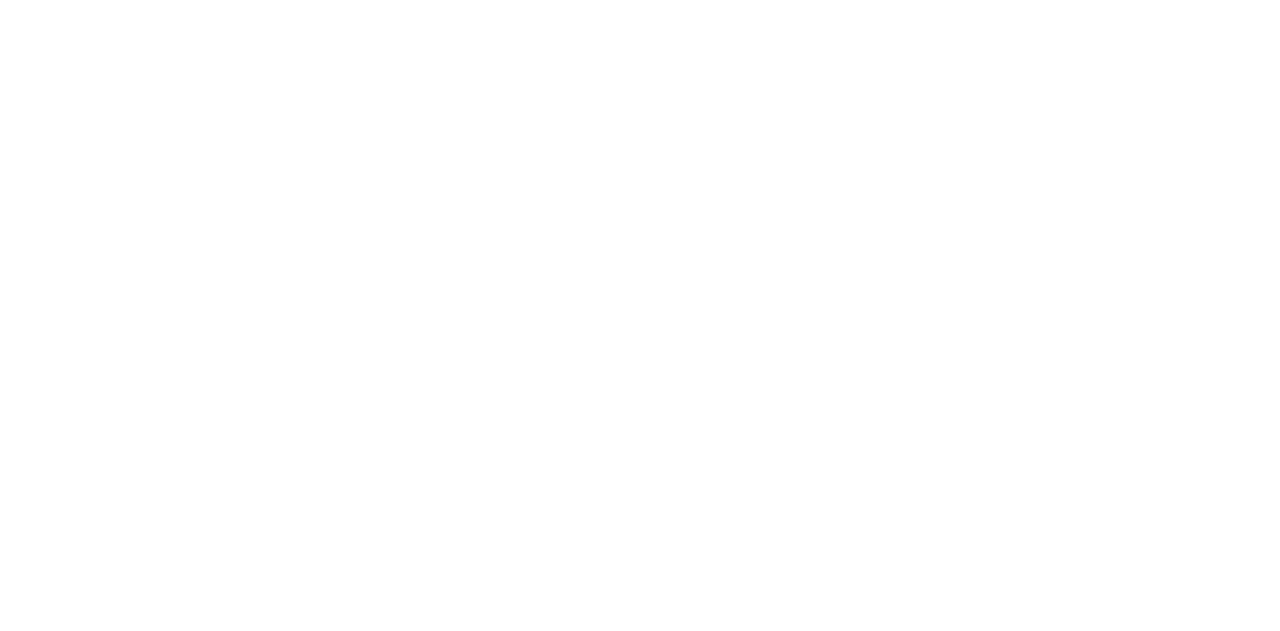 click on "SDH勤怠" at bounding box center (640, 0) 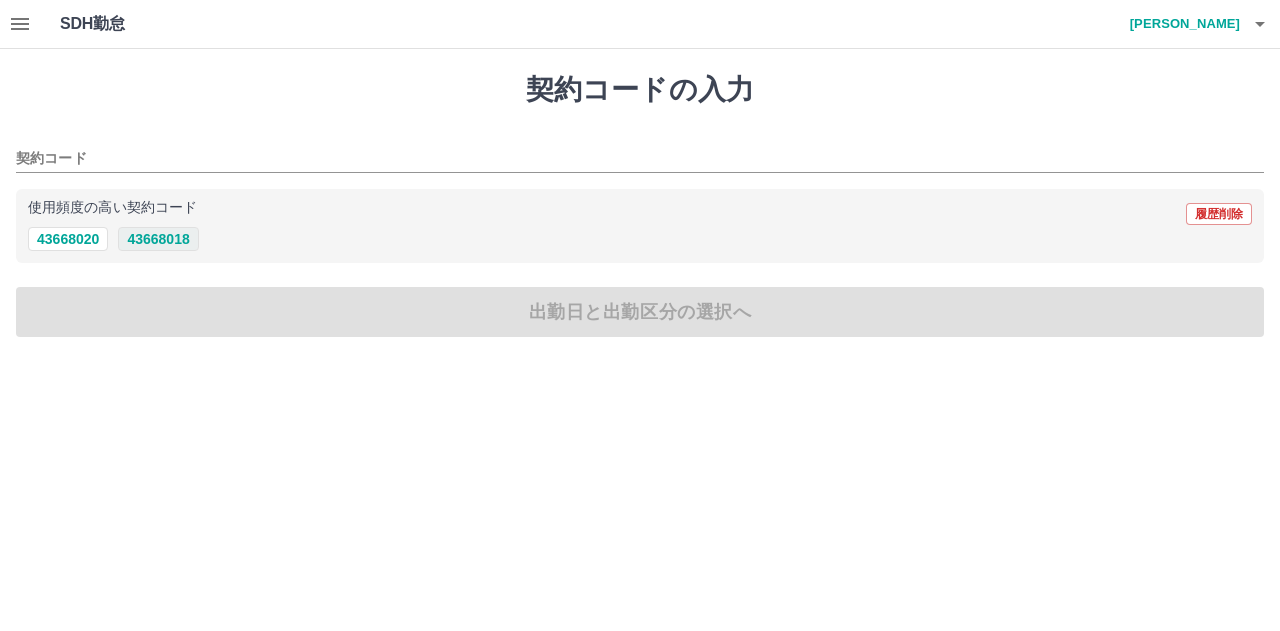 click on "43668018" at bounding box center (158, 239) 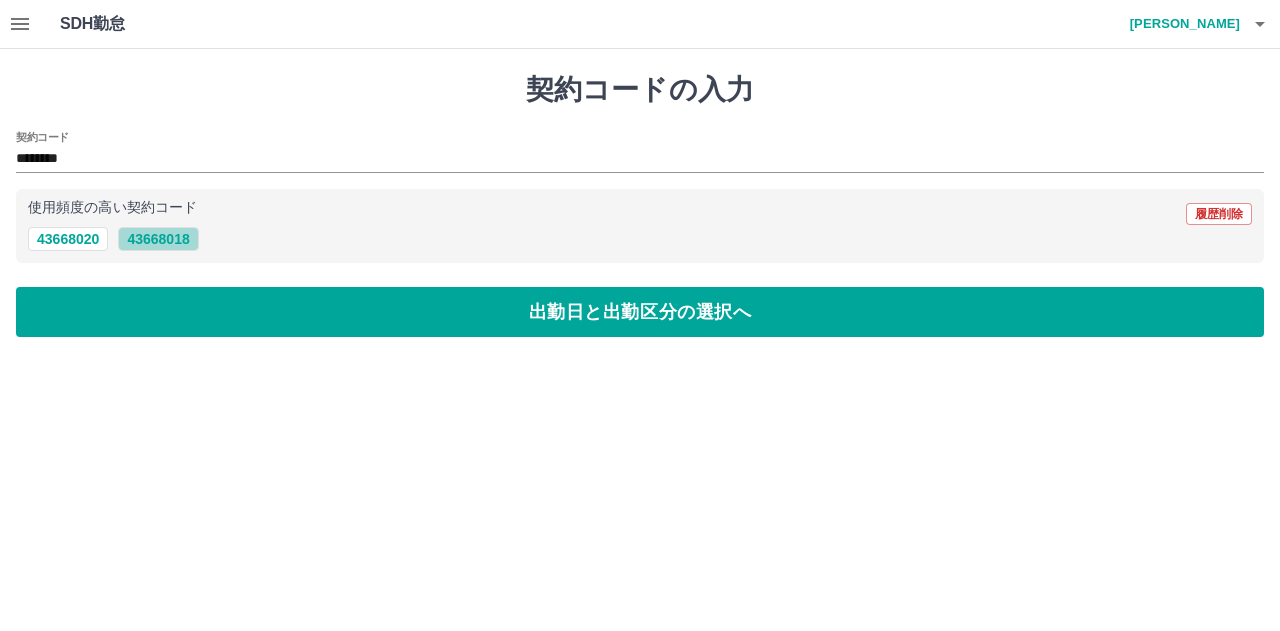 click on "43668018" at bounding box center (158, 239) 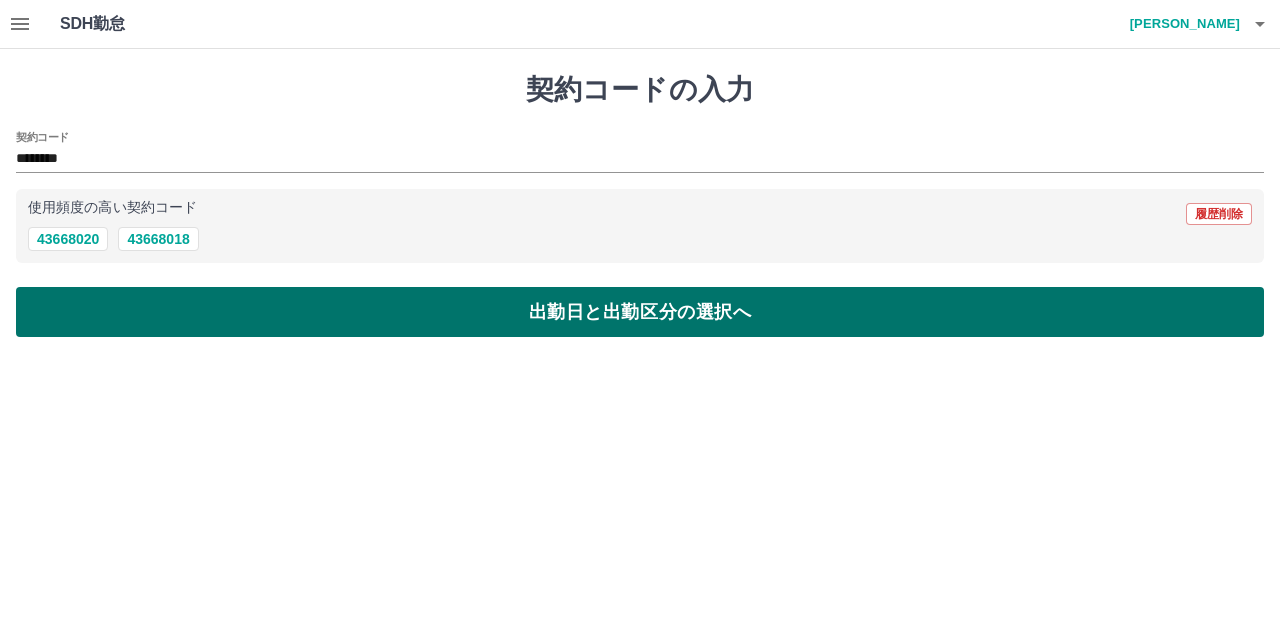 click on "出勤日と出勤区分の選択へ" at bounding box center (640, 312) 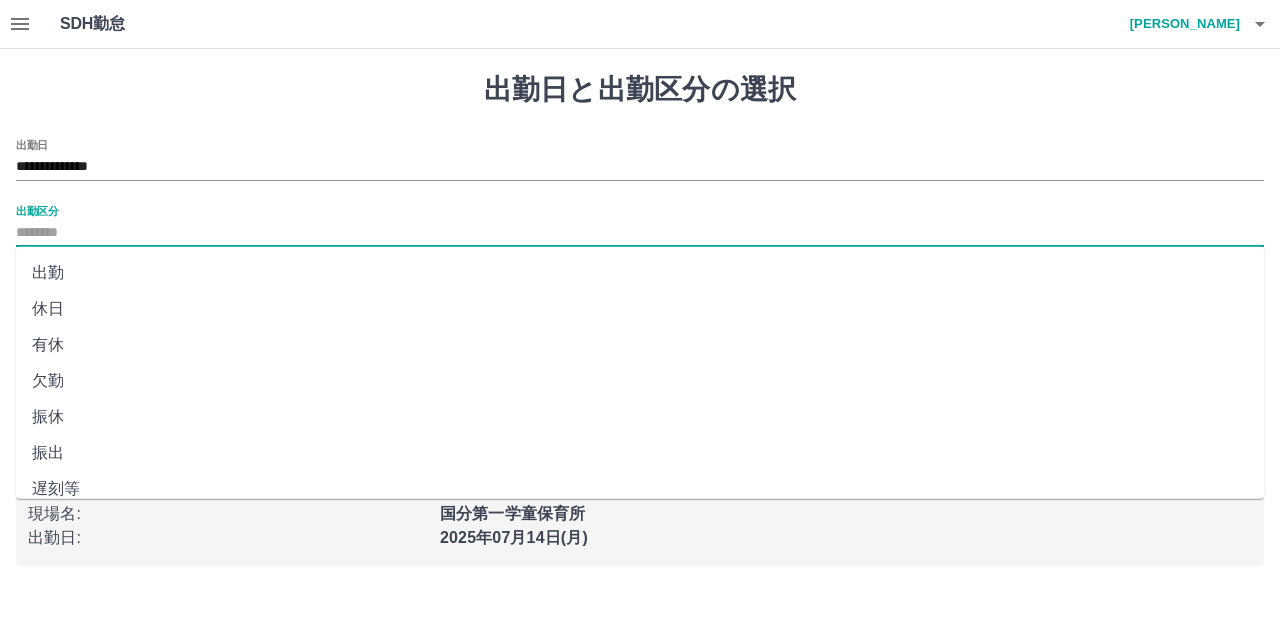 click on "出勤区分" at bounding box center [640, 233] 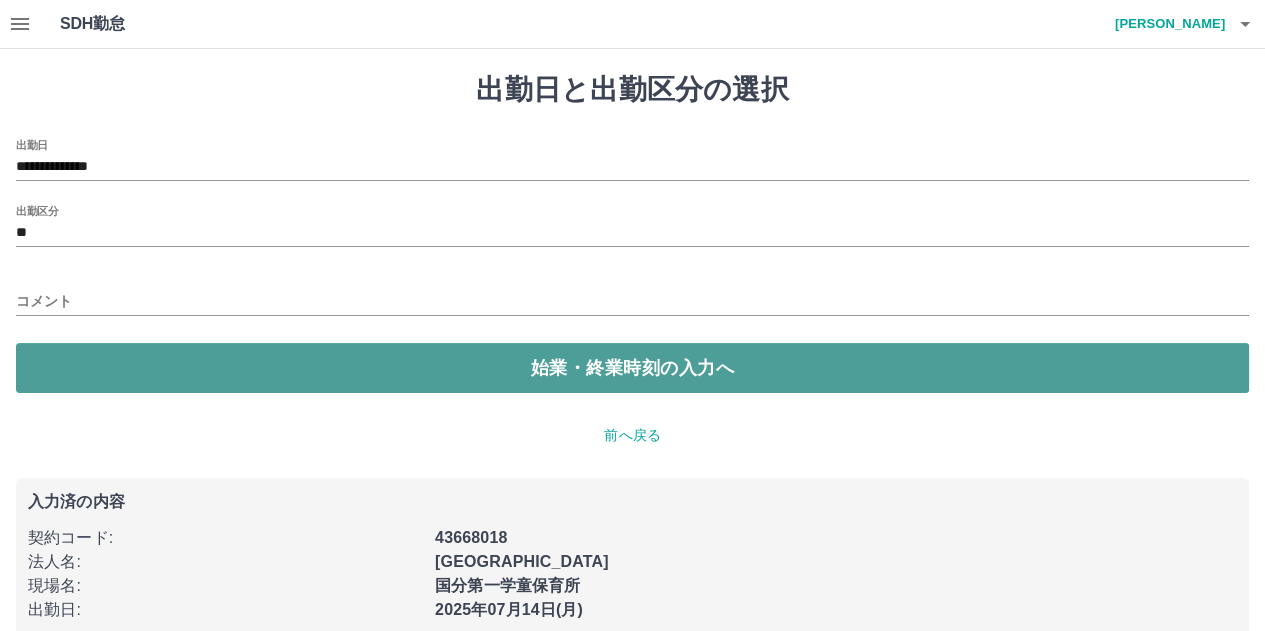 click on "始業・終業時刻の入力へ" at bounding box center [632, 368] 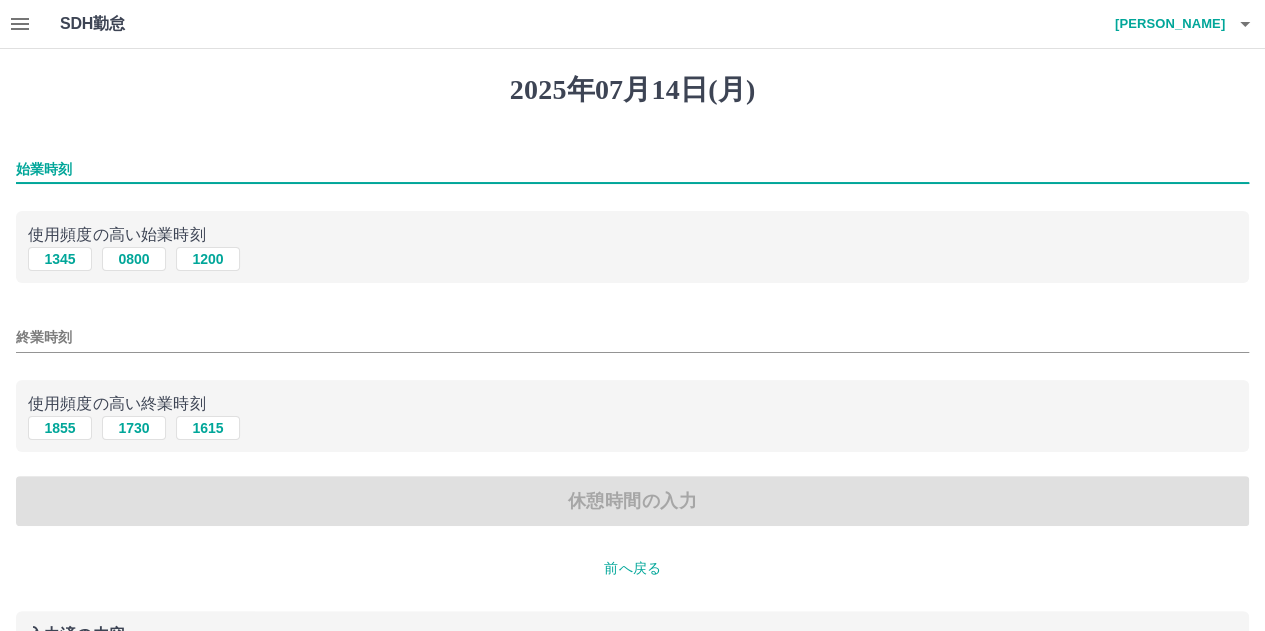 click on "始業時刻" at bounding box center (632, 169) 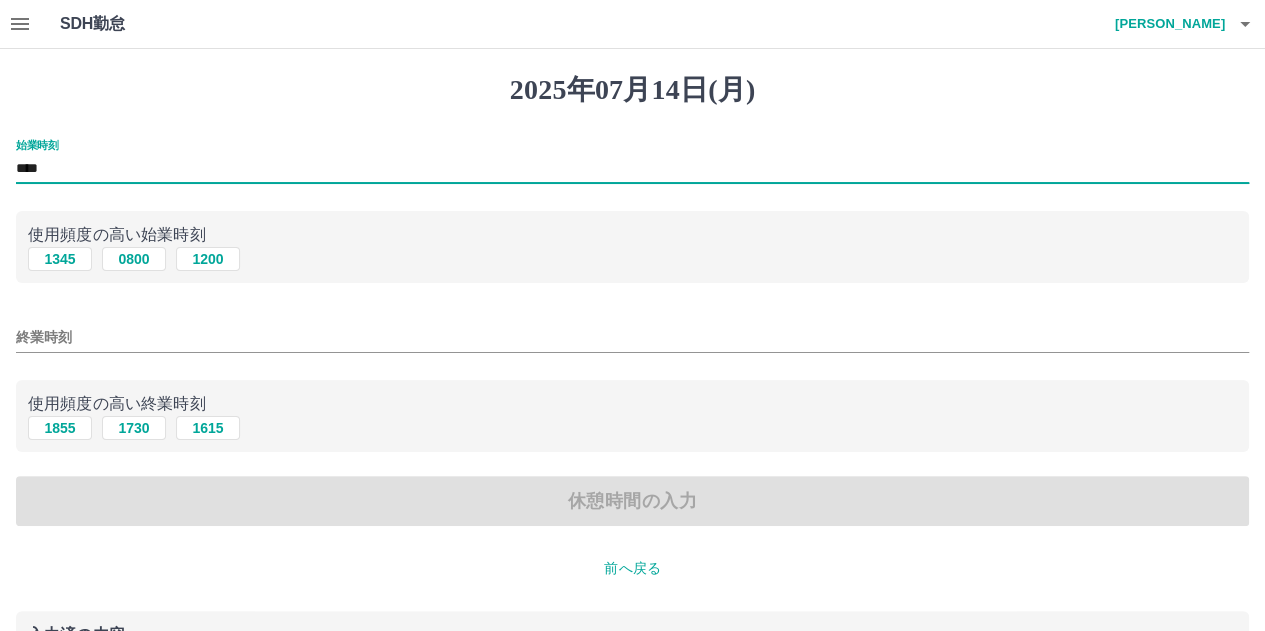 type on "****" 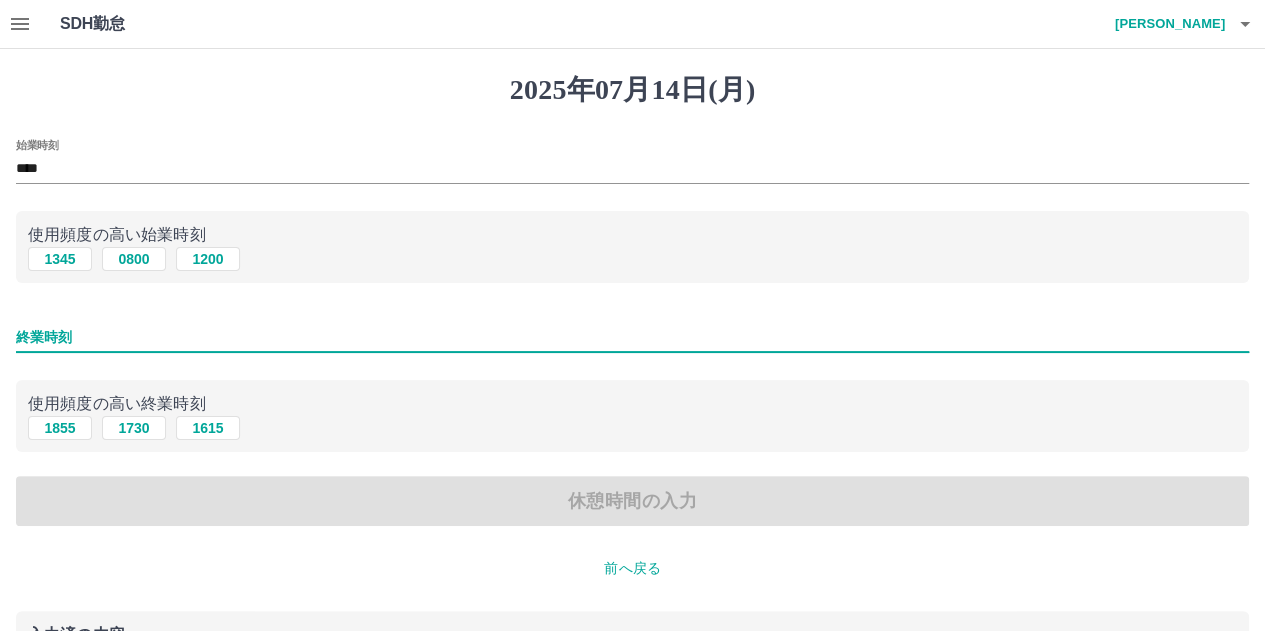 type on "****" 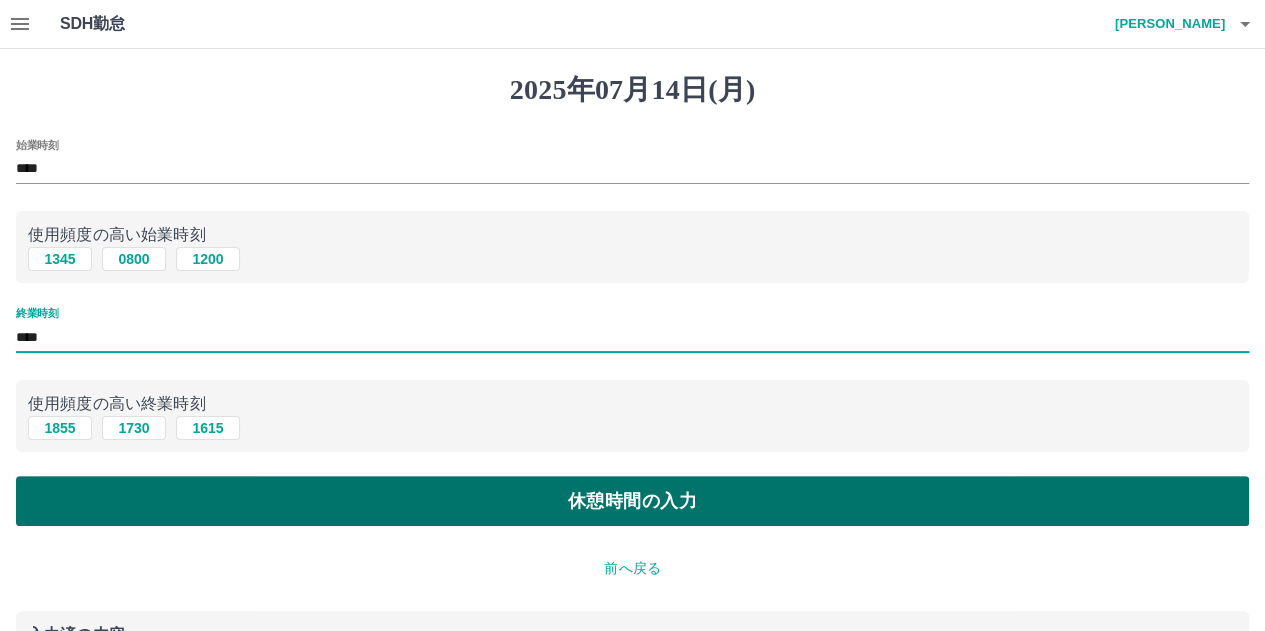 click on "休憩時間の入力" at bounding box center (632, 501) 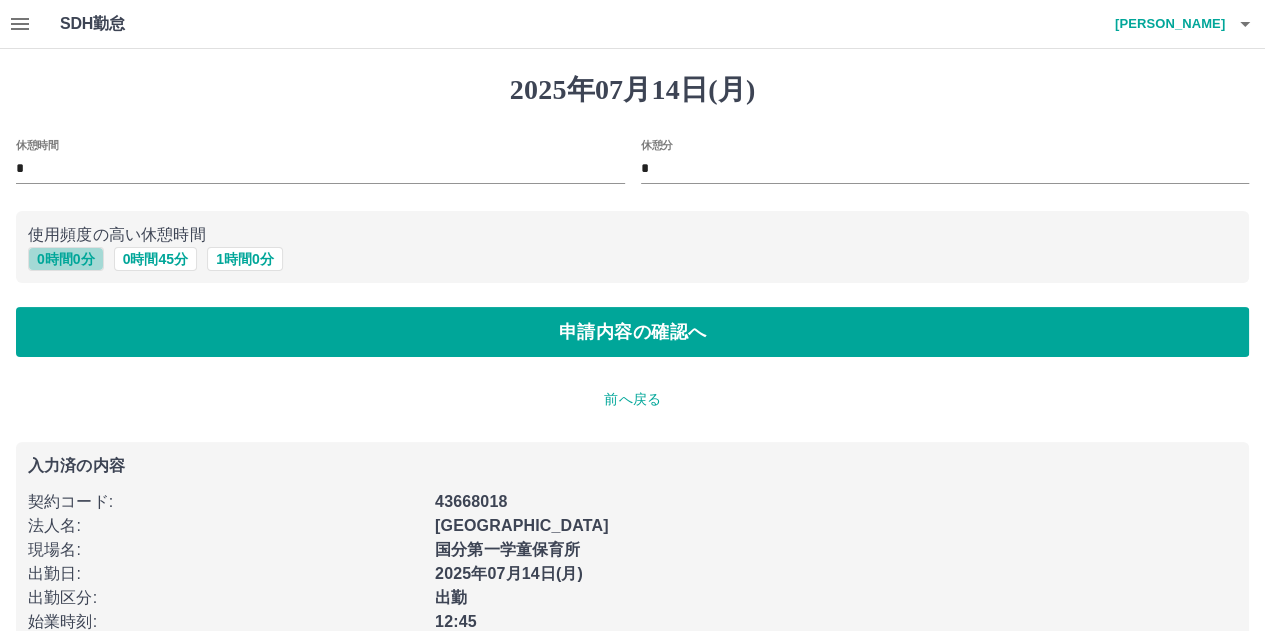 click on "0 時間 0 分" at bounding box center [66, 259] 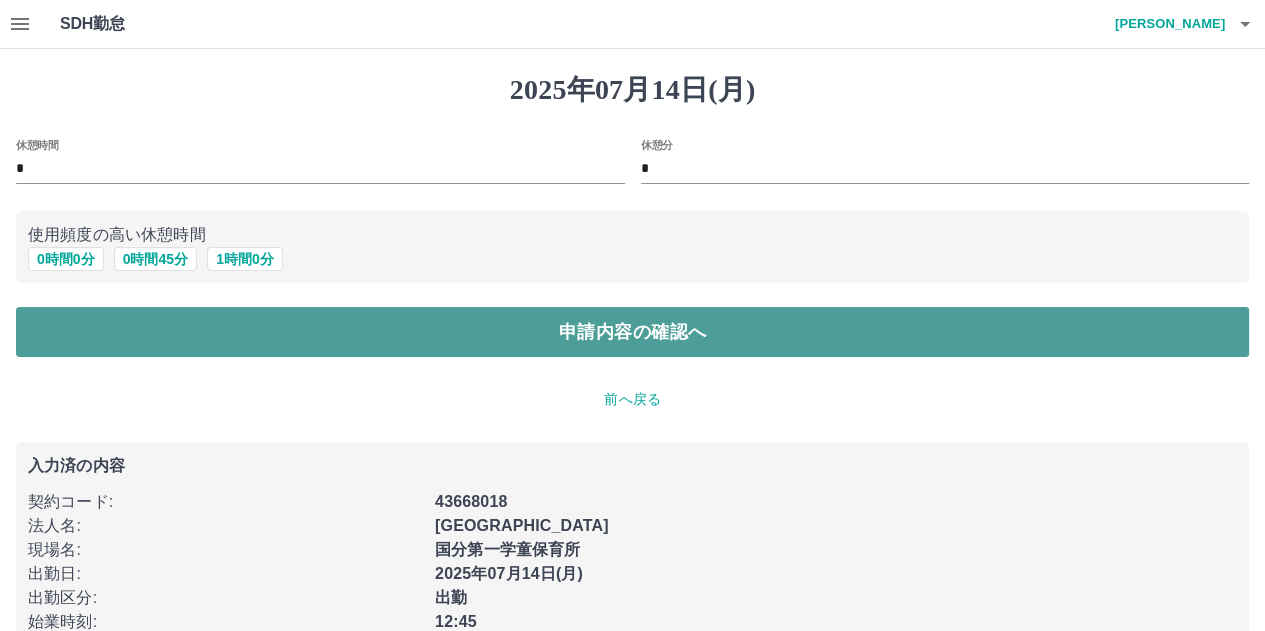 click on "申請内容の確認へ" at bounding box center [632, 332] 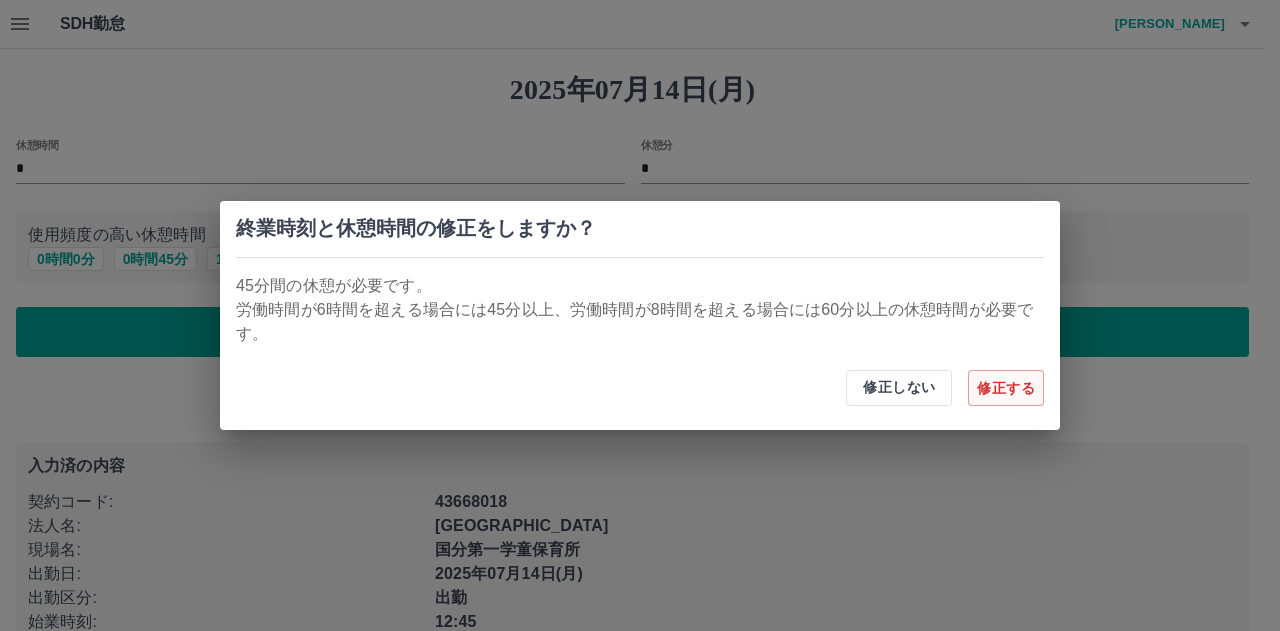 click on "修正する" at bounding box center [1006, 388] 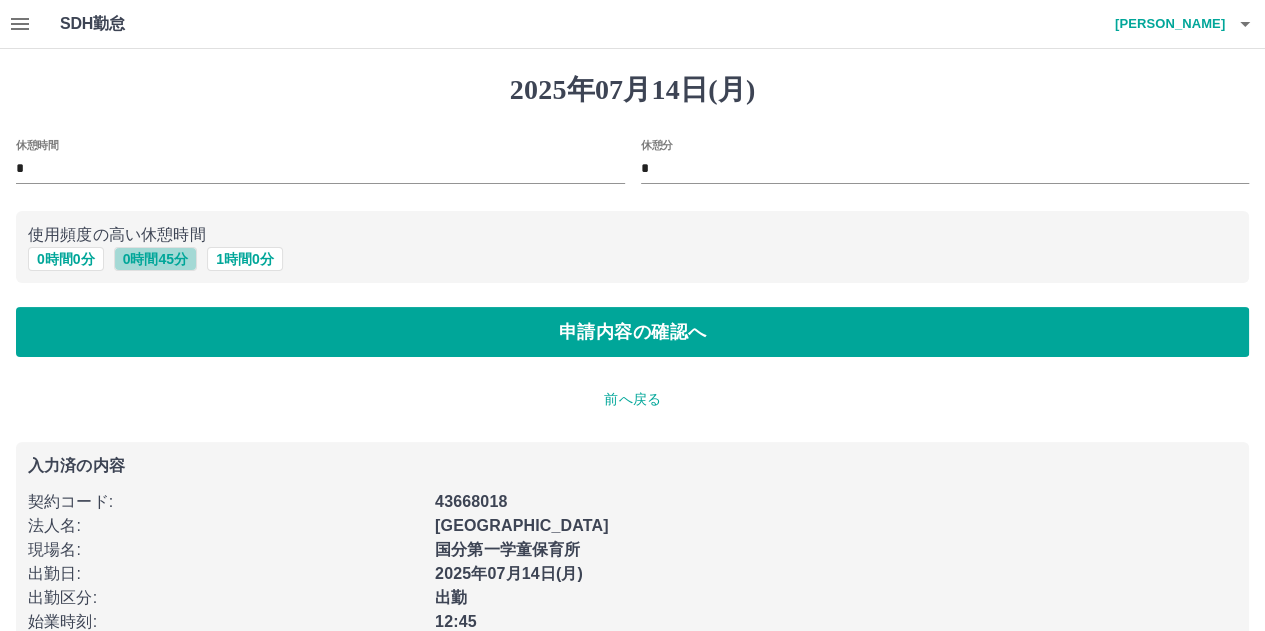 click on "0 時間 45 分" at bounding box center (155, 259) 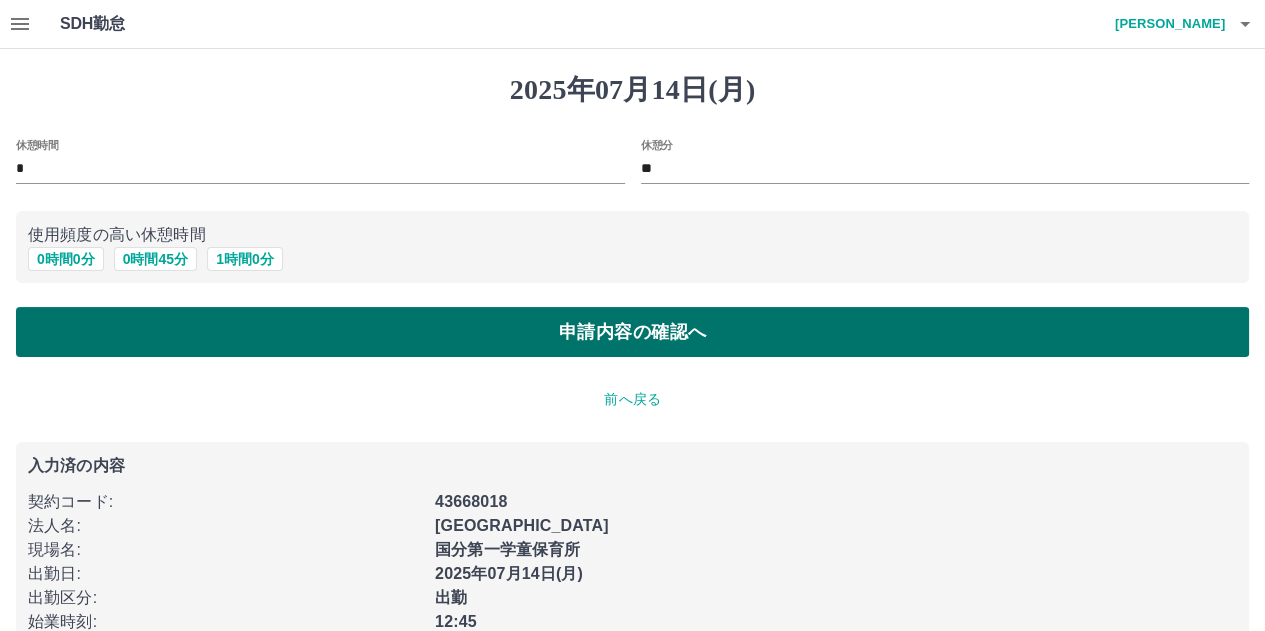 click on "申請内容の確認へ" at bounding box center (632, 332) 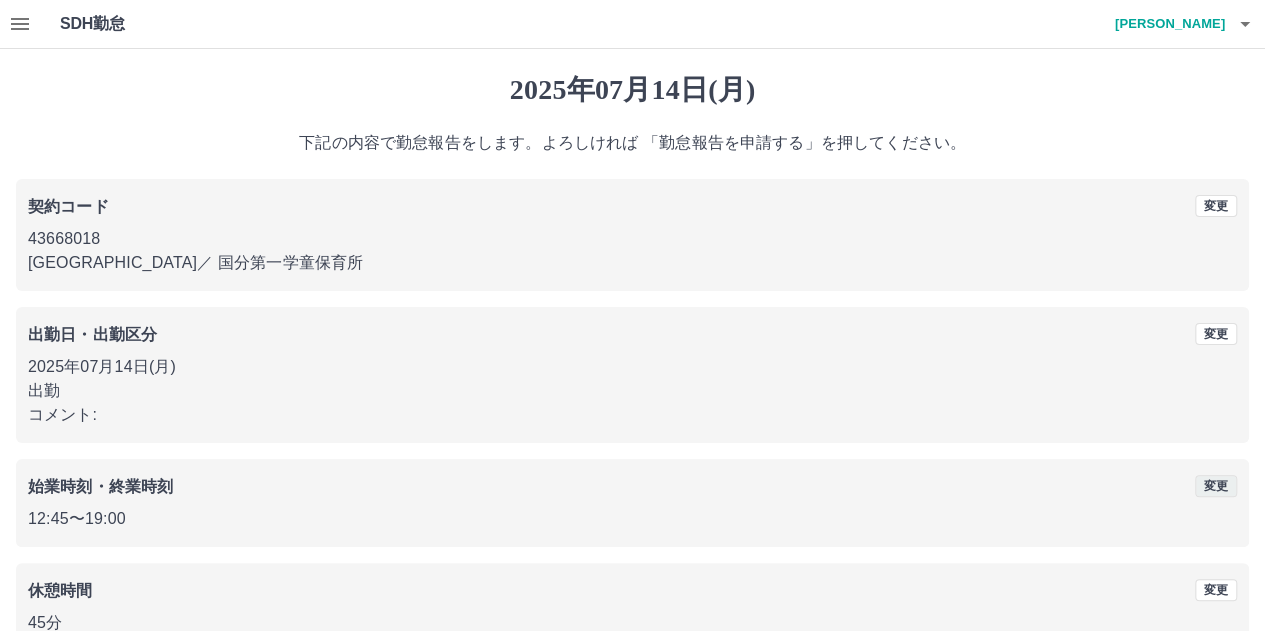 click on "変更" at bounding box center (1216, 486) 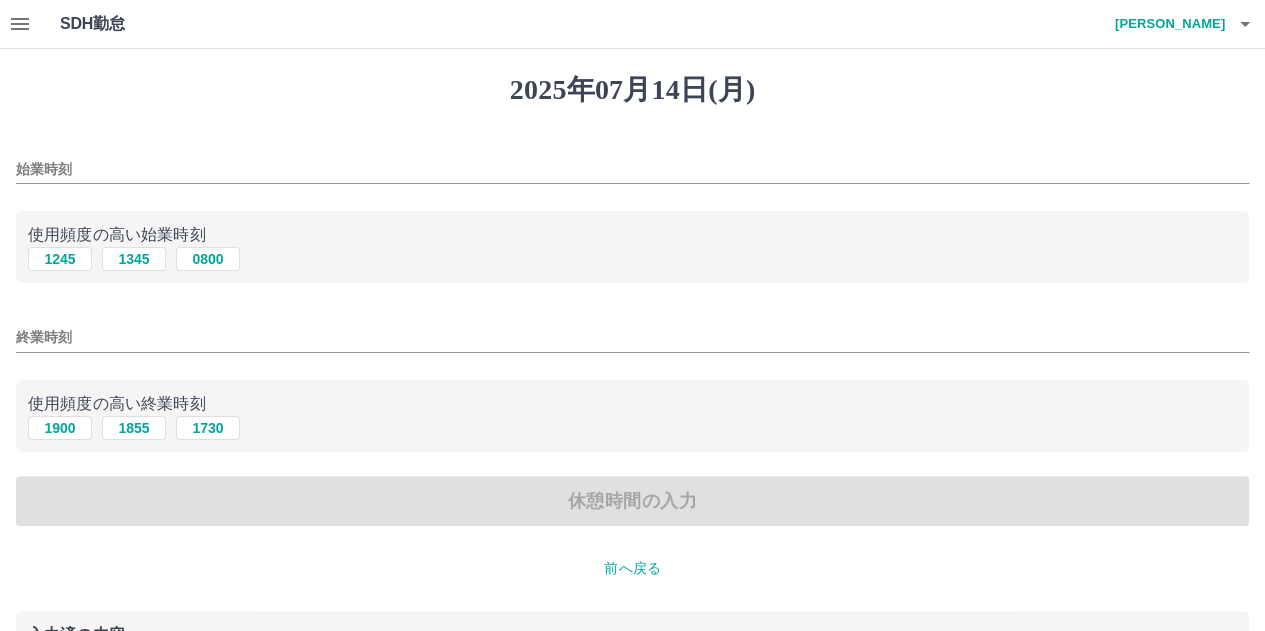 type on "****" 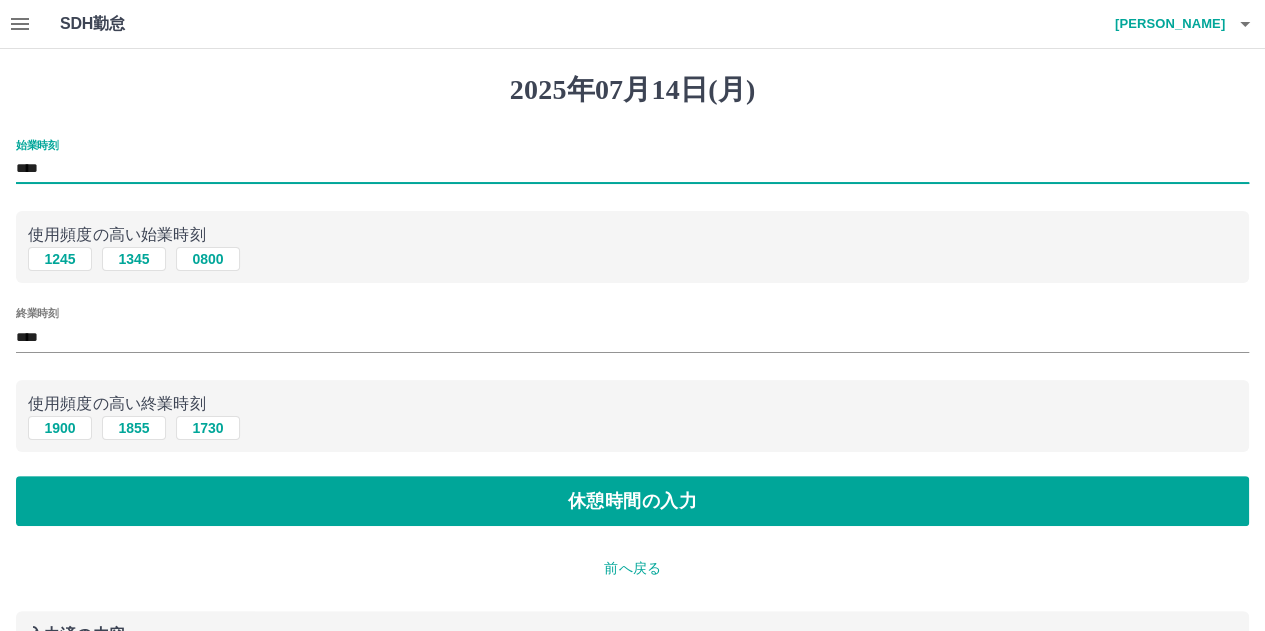 click on "****" at bounding box center [632, 169] 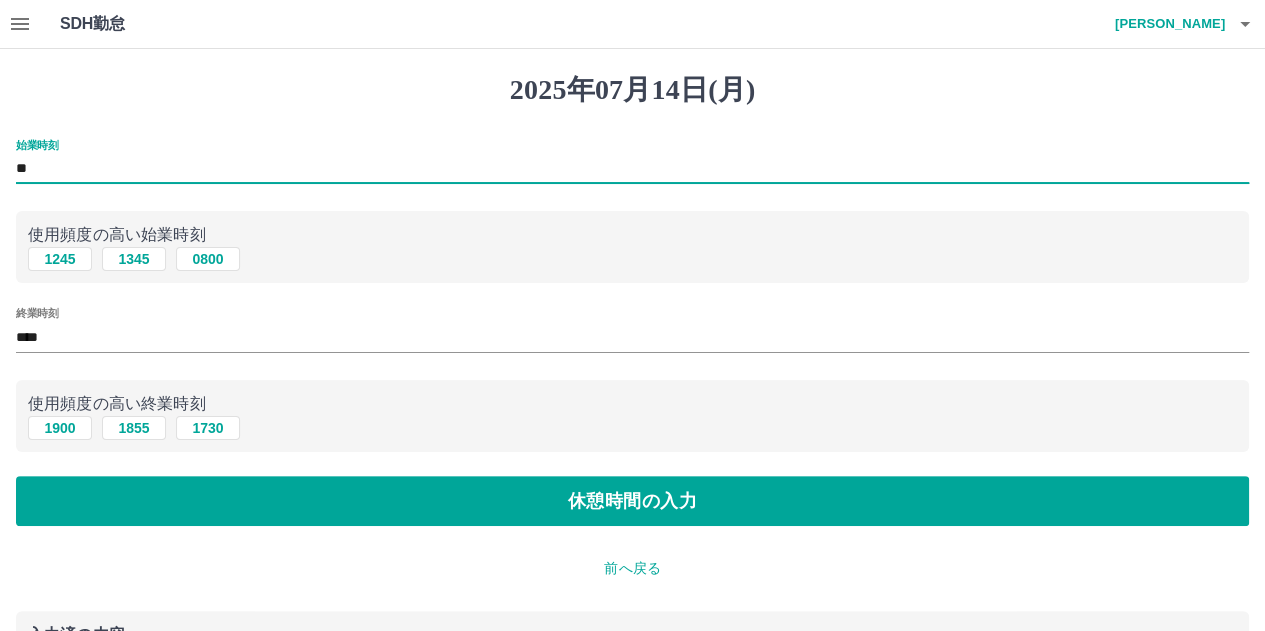 type on "*" 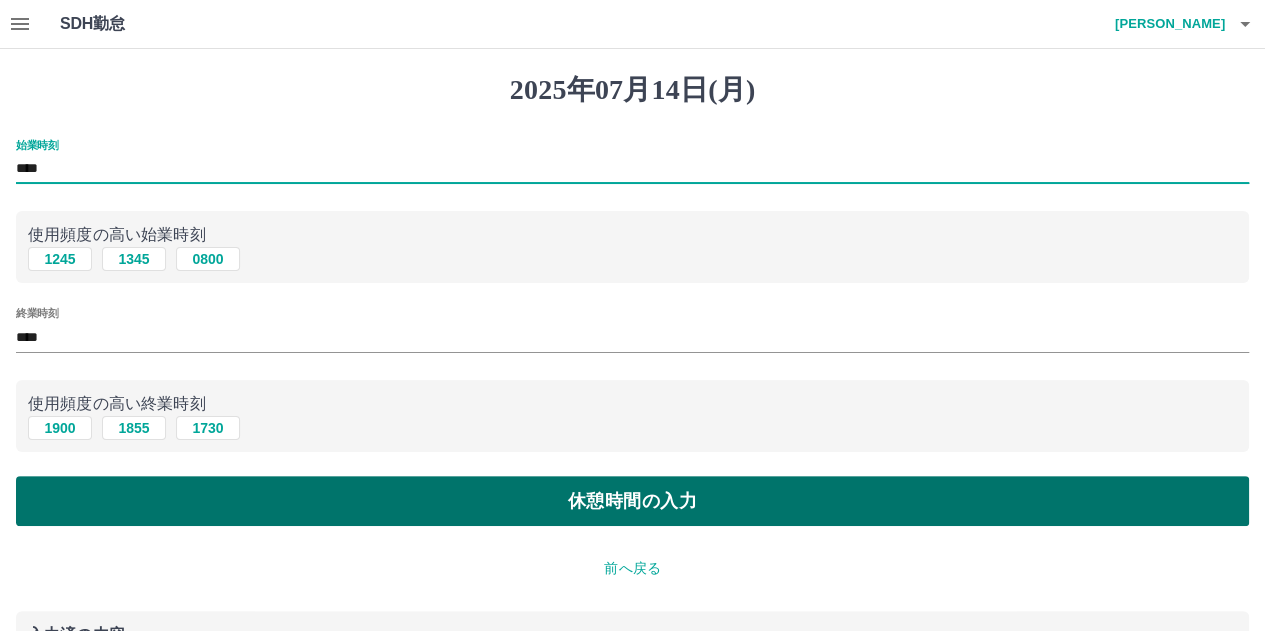 type on "****" 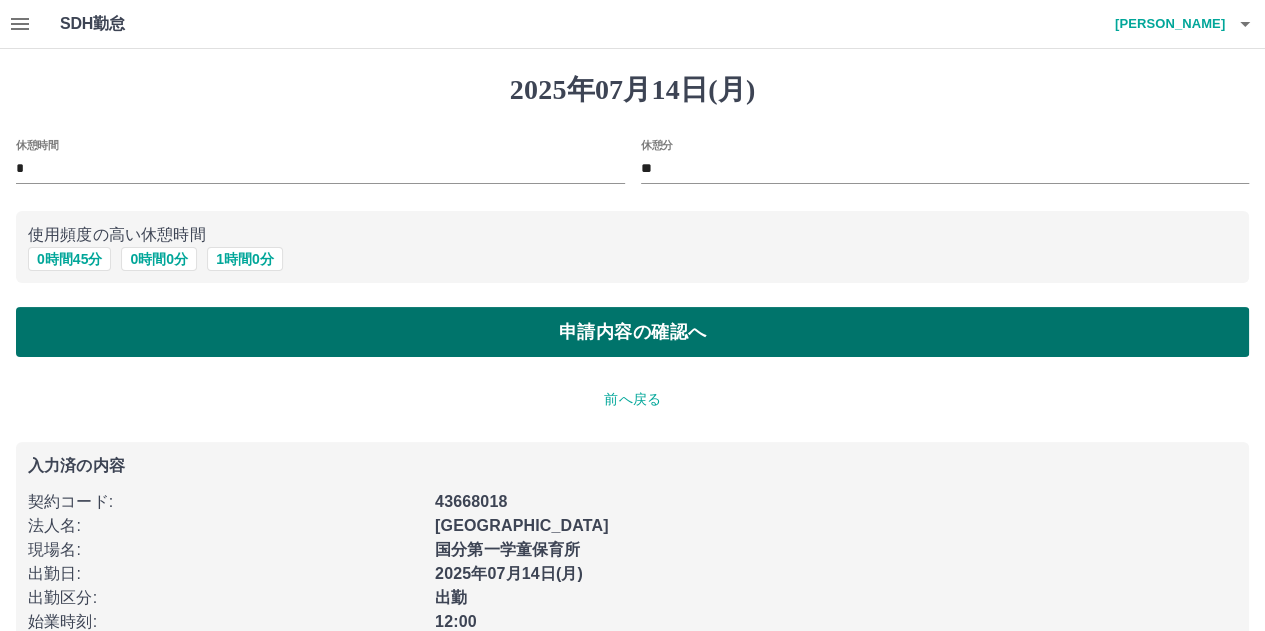 click on "申請内容の確認へ" at bounding box center (632, 332) 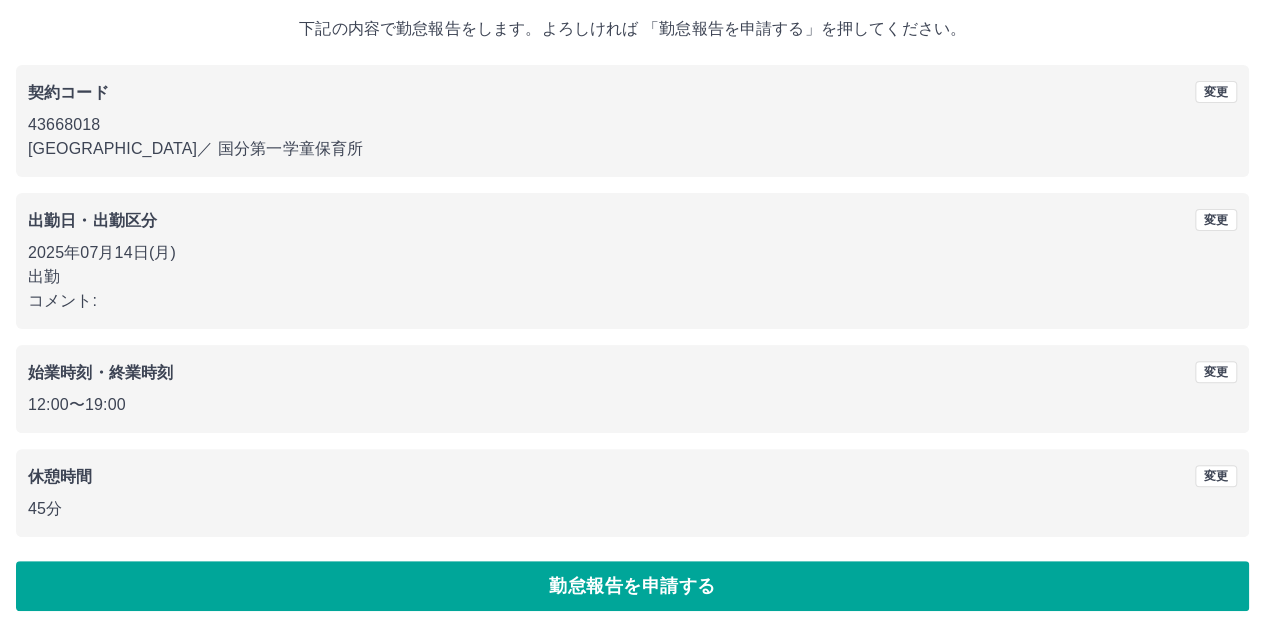 scroll, scrollTop: 116, scrollLeft: 0, axis: vertical 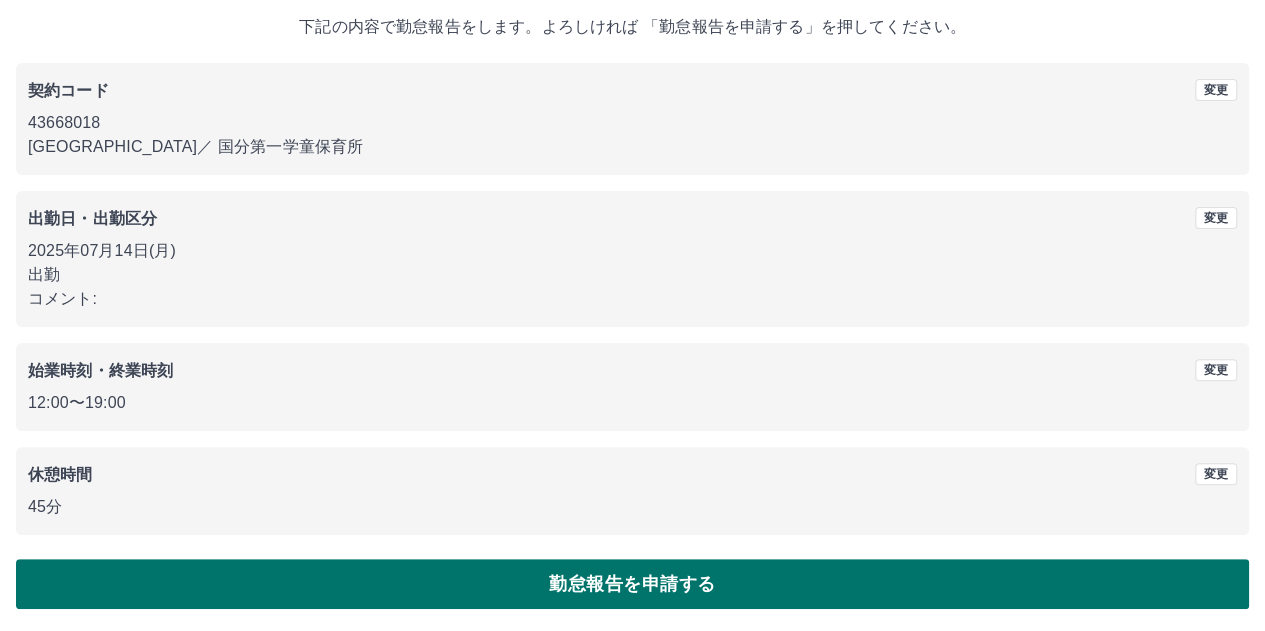 click on "勤怠報告を申請する" at bounding box center [632, 584] 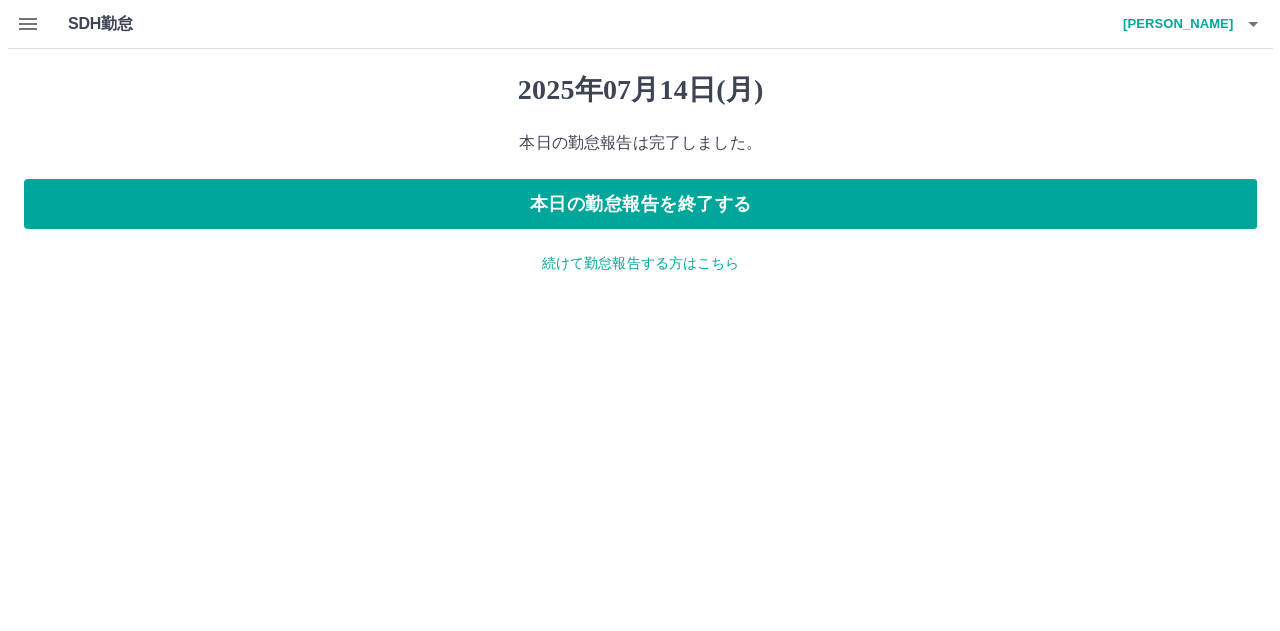 scroll, scrollTop: 0, scrollLeft: 0, axis: both 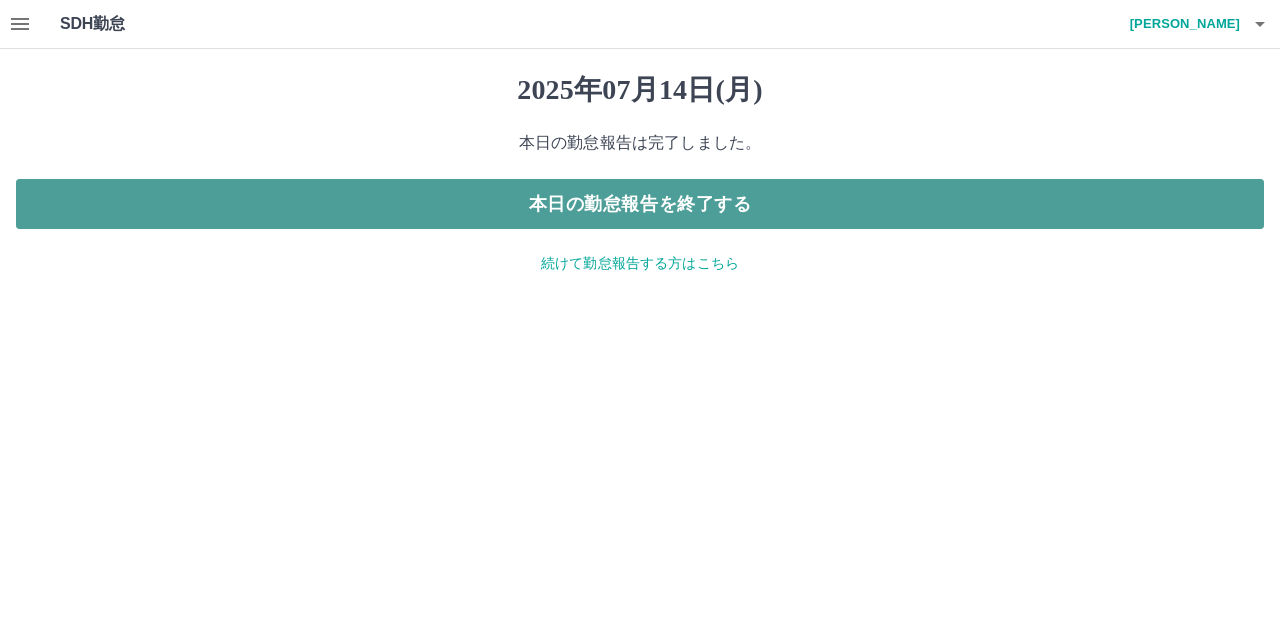click on "本日の勤怠報告を終了する" at bounding box center (640, 204) 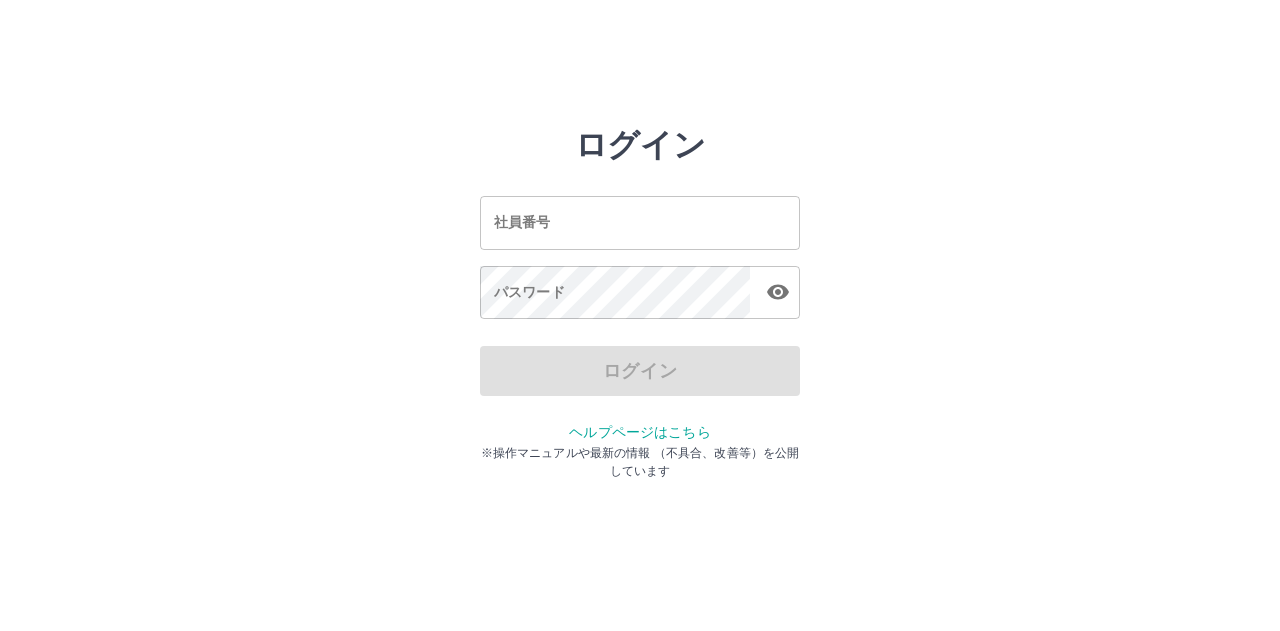 scroll, scrollTop: 0, scrollLeft: 0, axis: both 